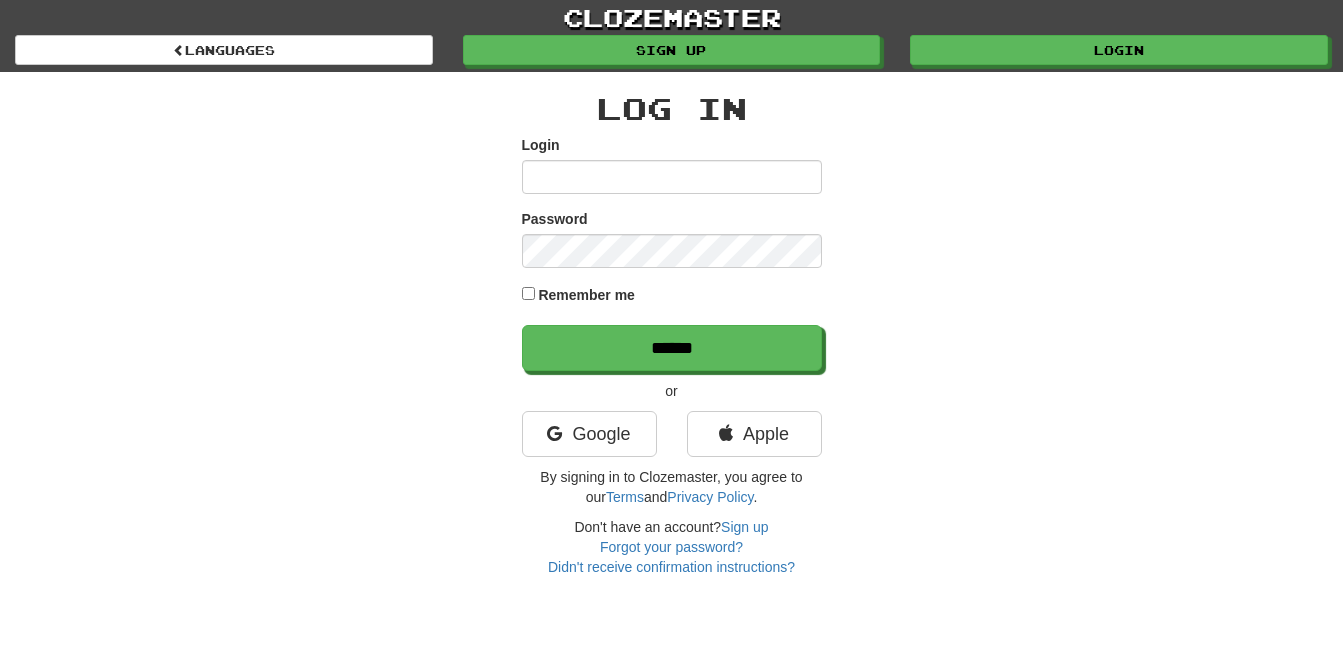 scroll, scrollTop: 0, scrollLeft: 0, axis: both 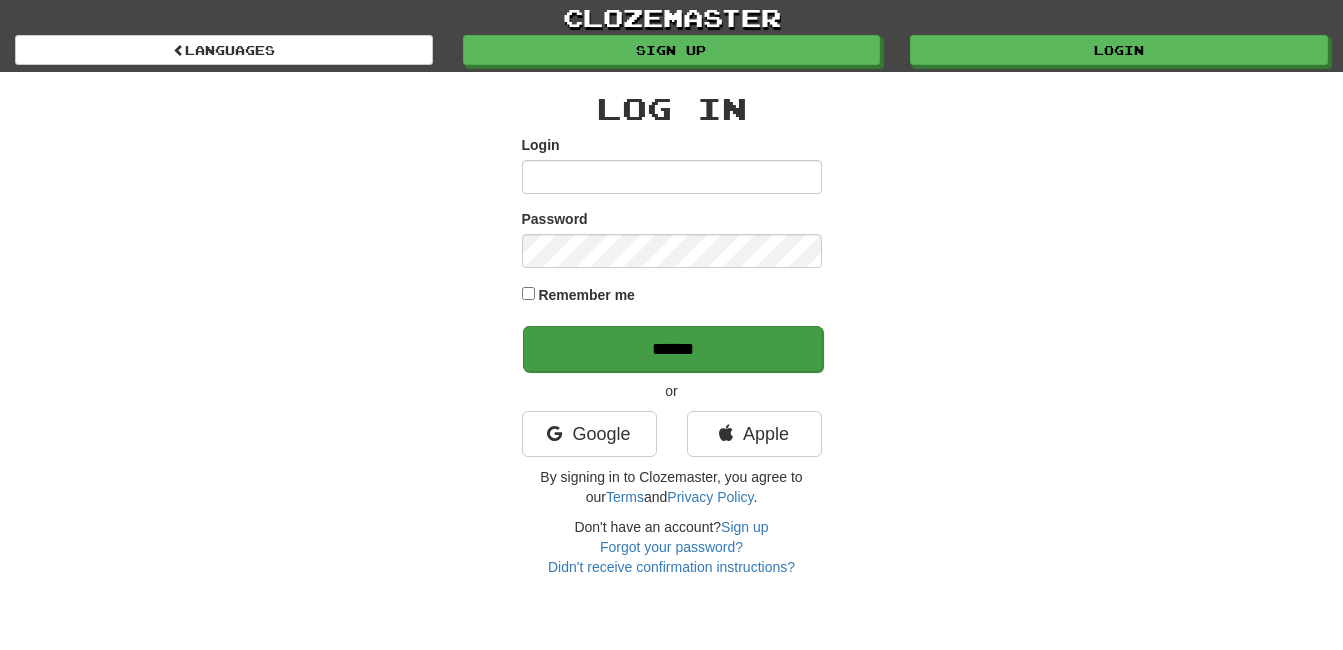 type on "**********" 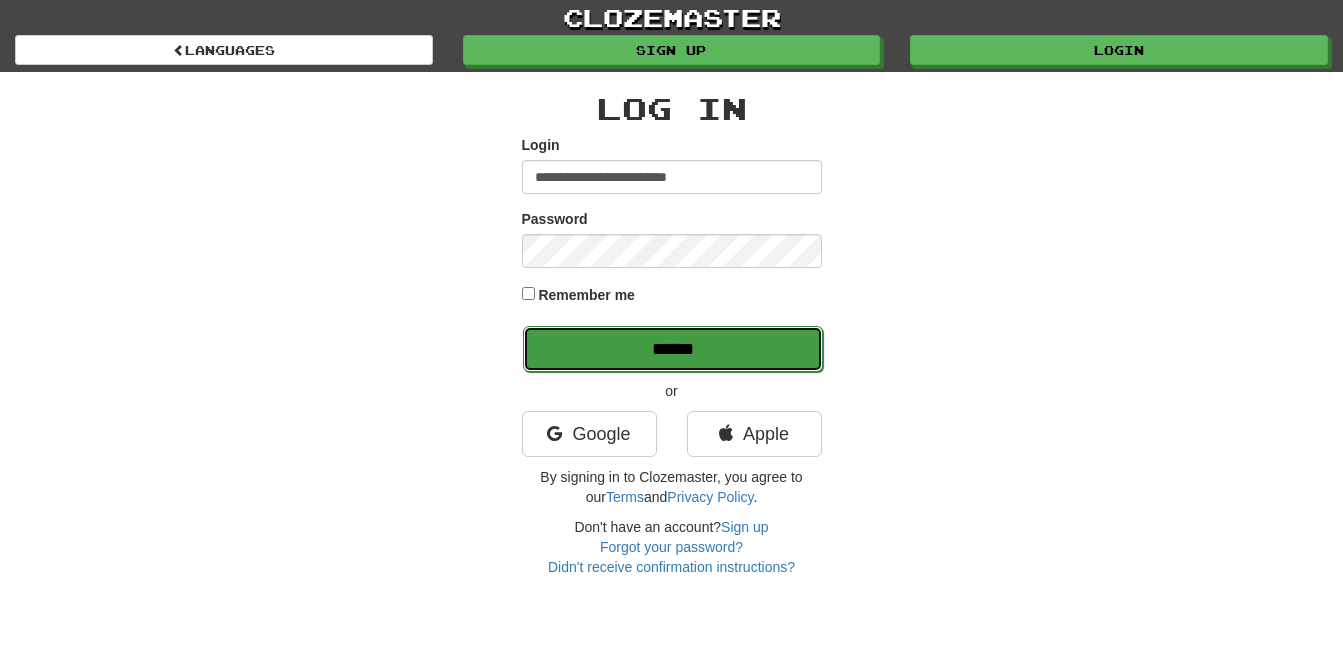 click on "******" at bounding box center (673, 349) 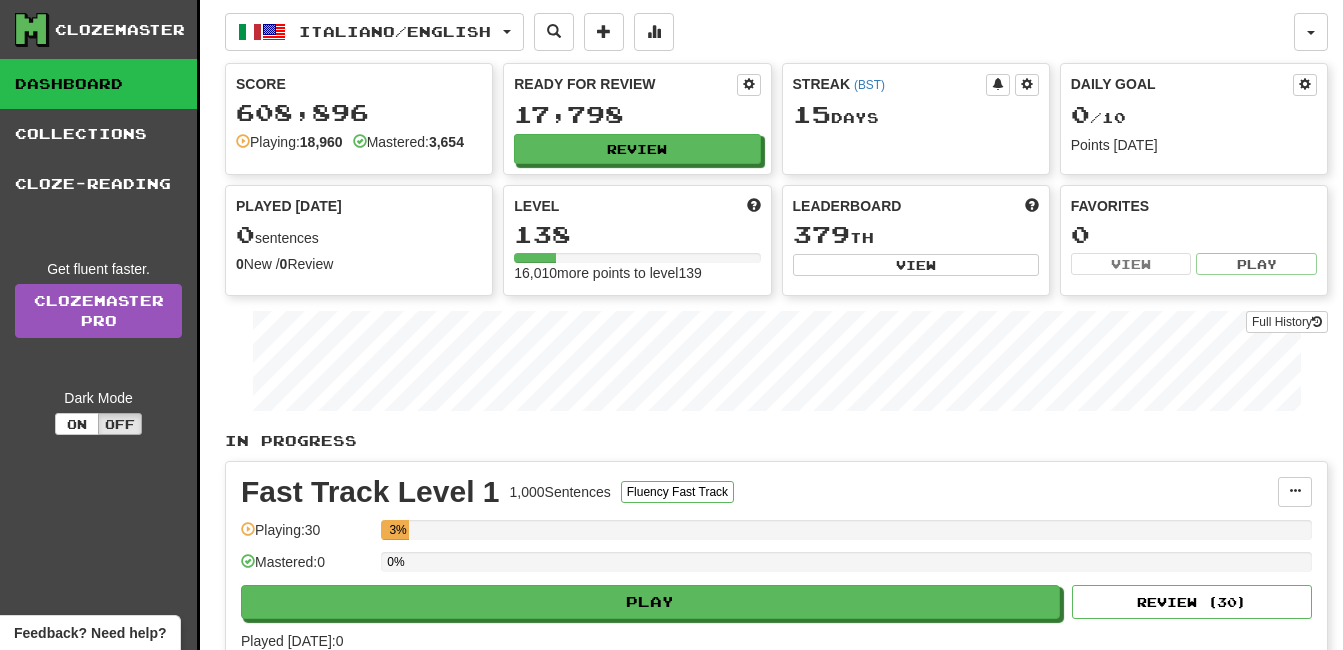 scroll, scrollTop: 0, scrollLeft: 0, axis: both 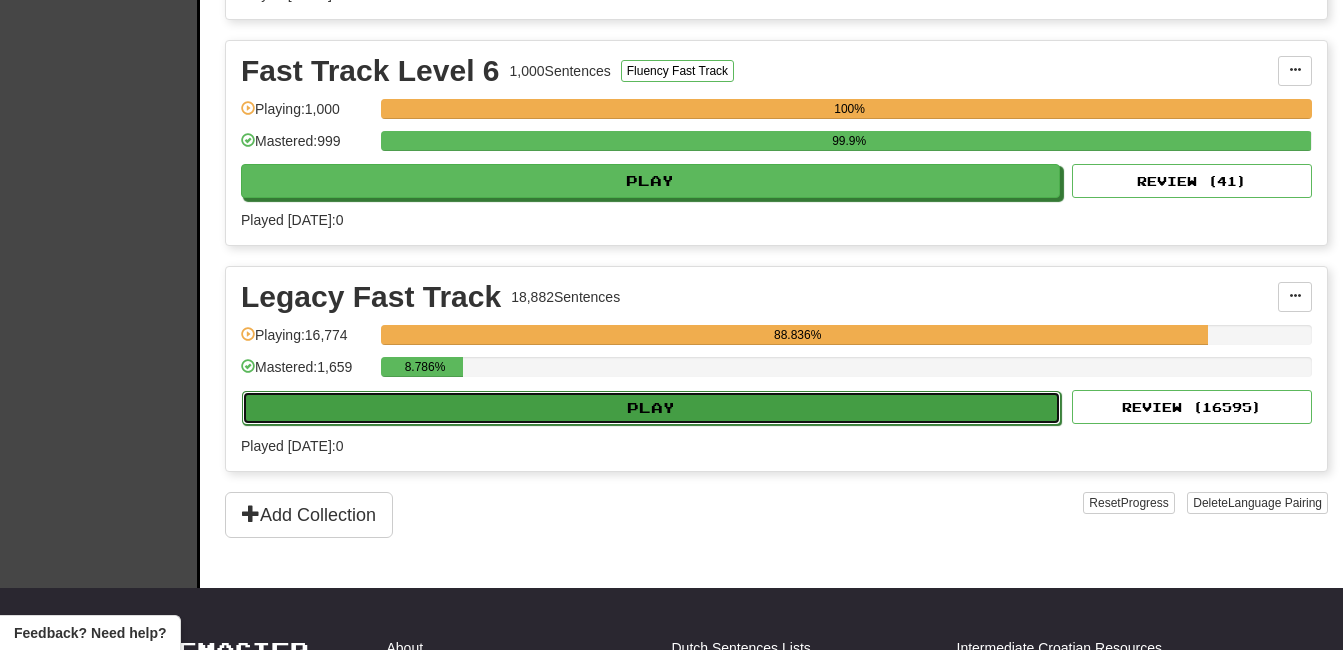 click on "Play" at bounding box center [651, 408] 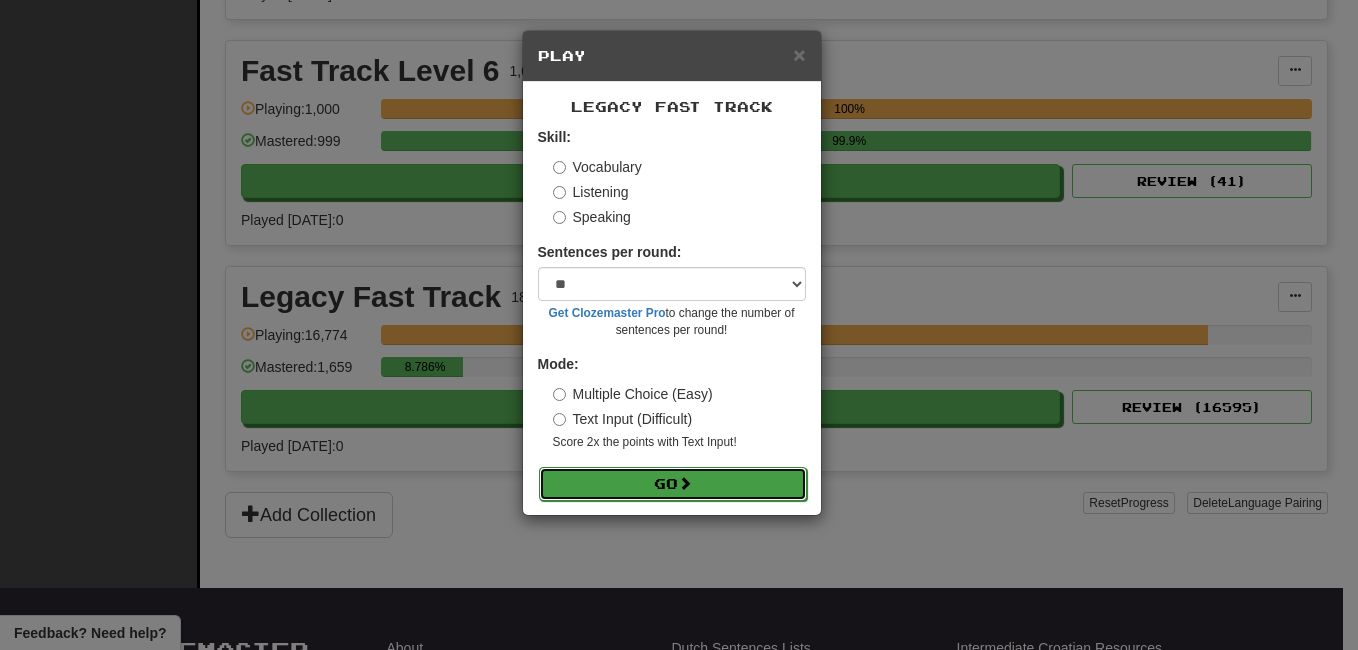 click on "Go" at bounding box center (673, 484) 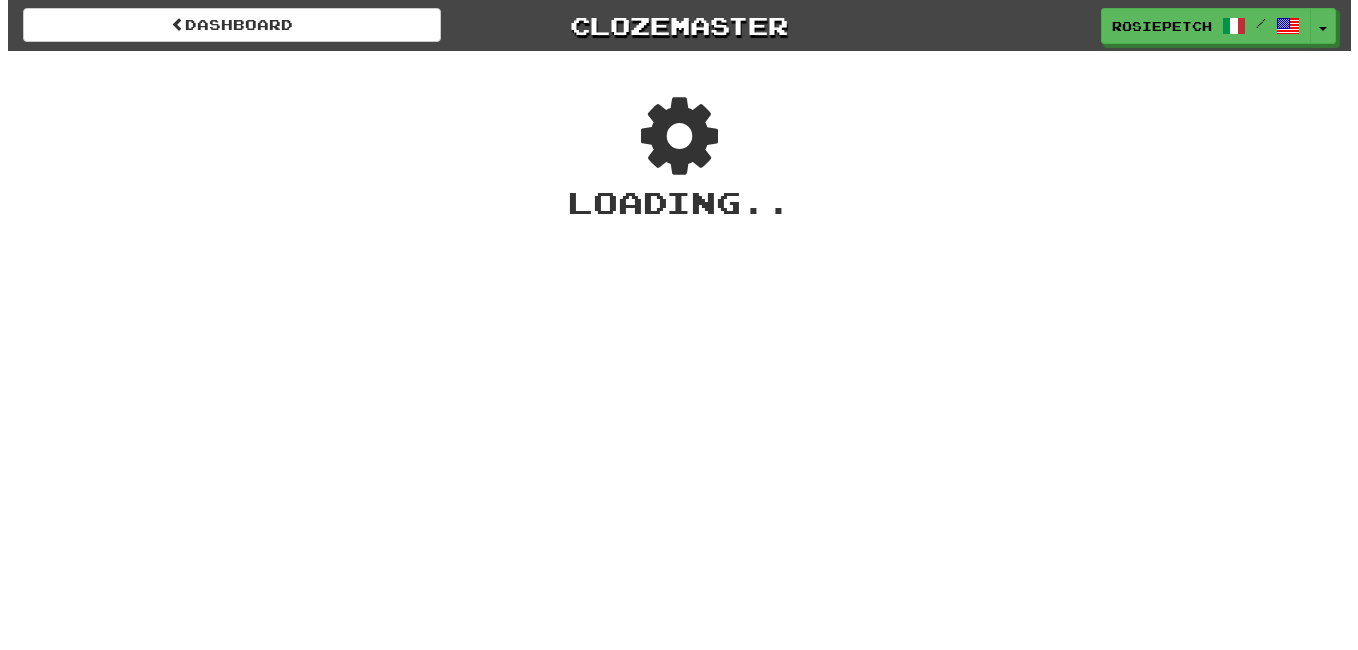 scroll, scrollTop: 0, scrollLeft: 0, axis: both 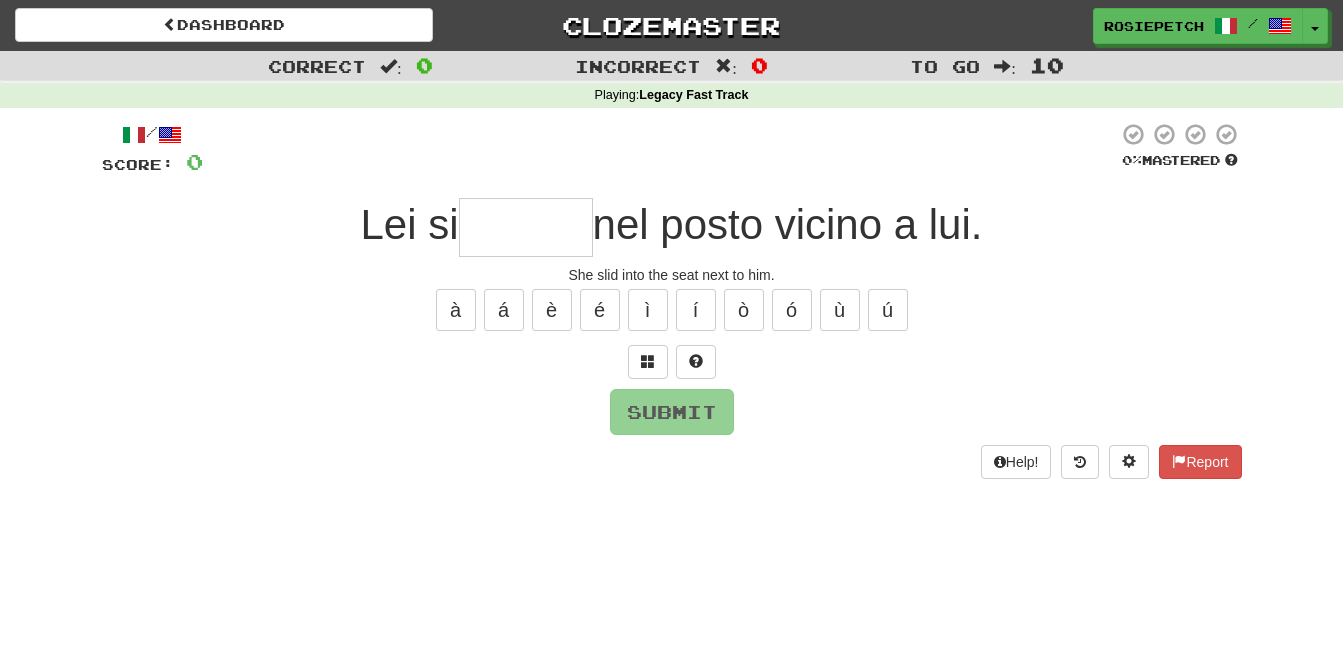 type on "******" 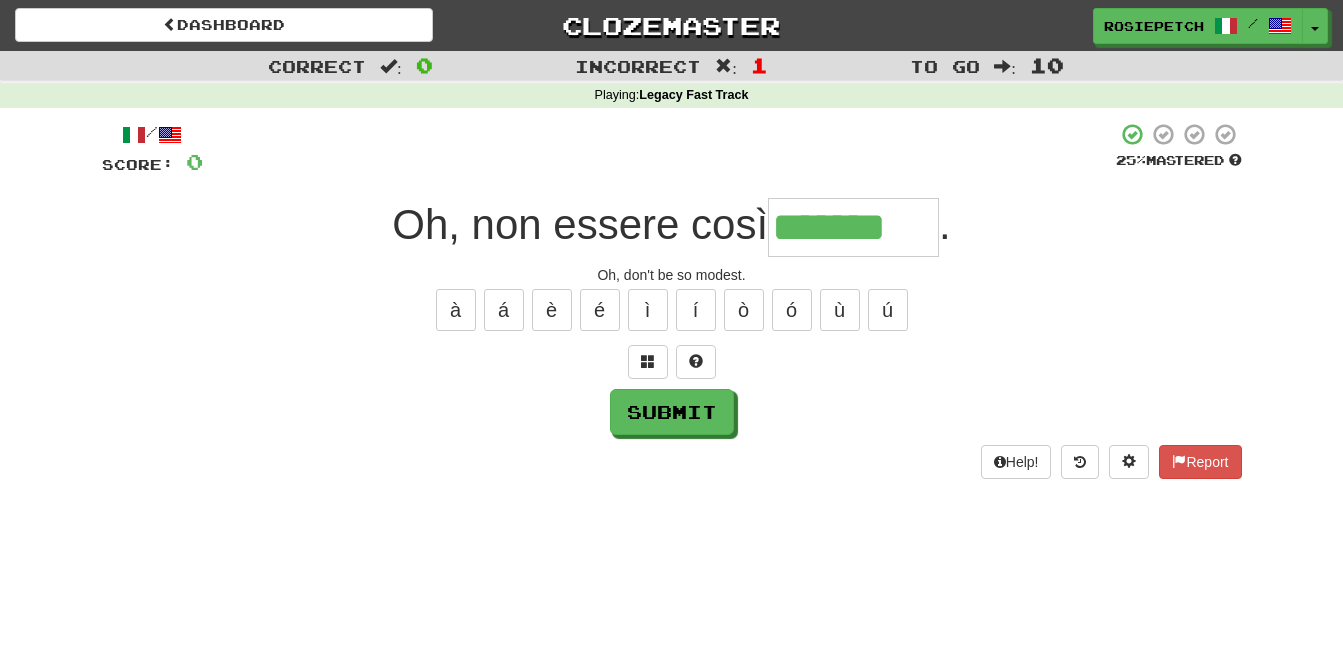 type on "*******" 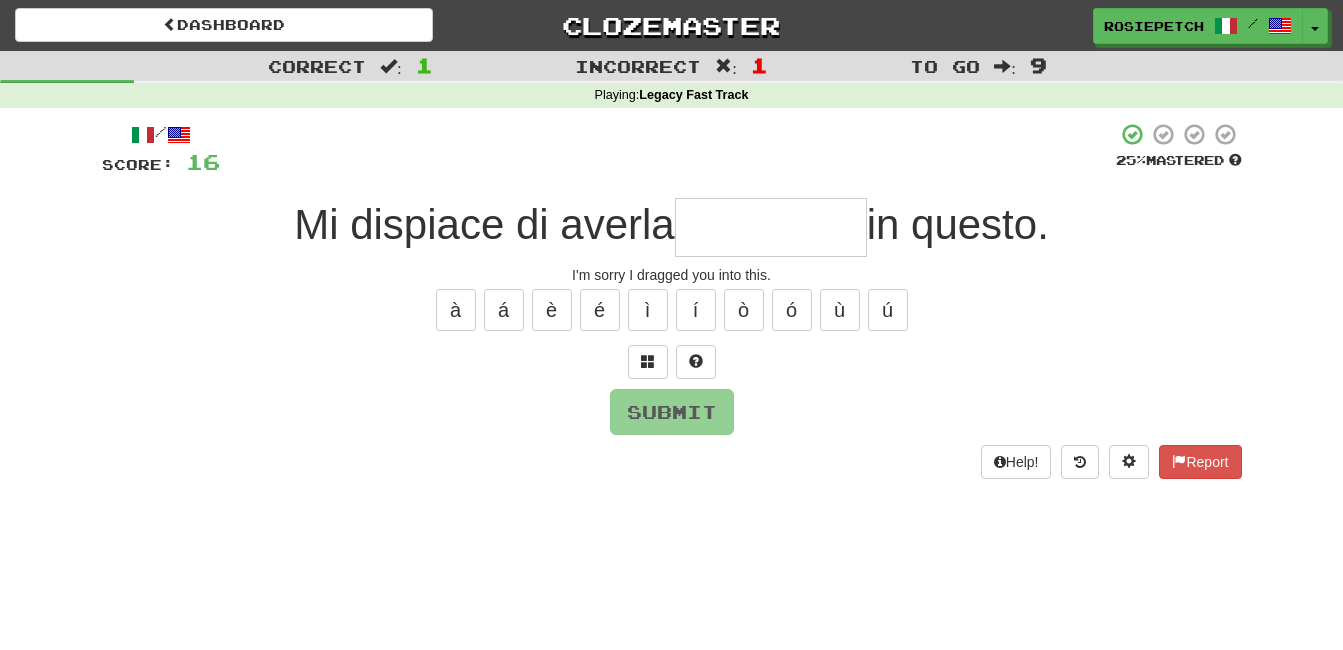 type on "**********" 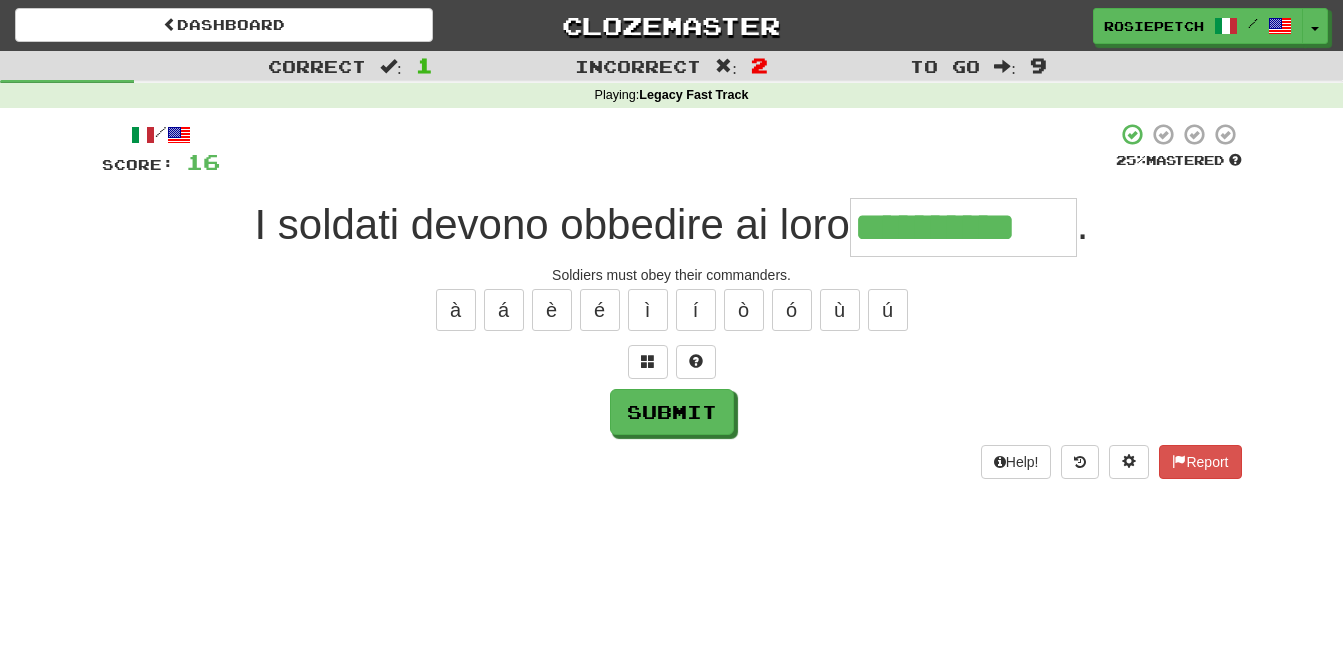 type on "**********" 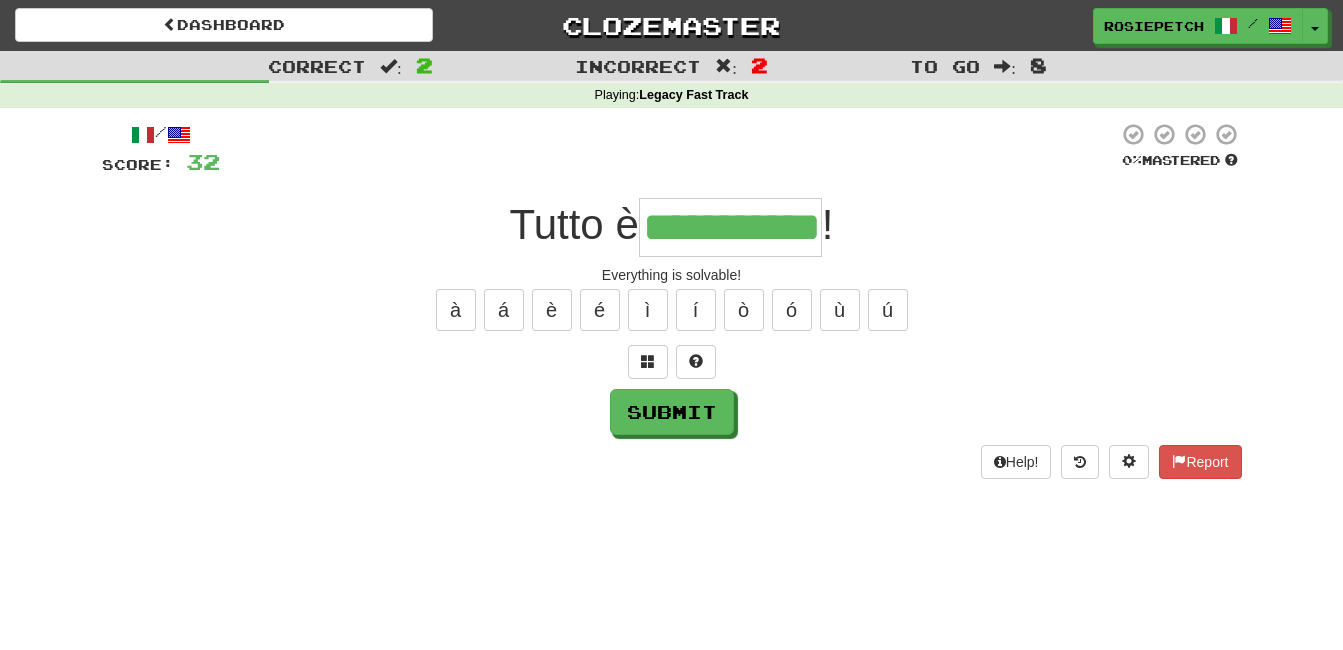 type on "**********" 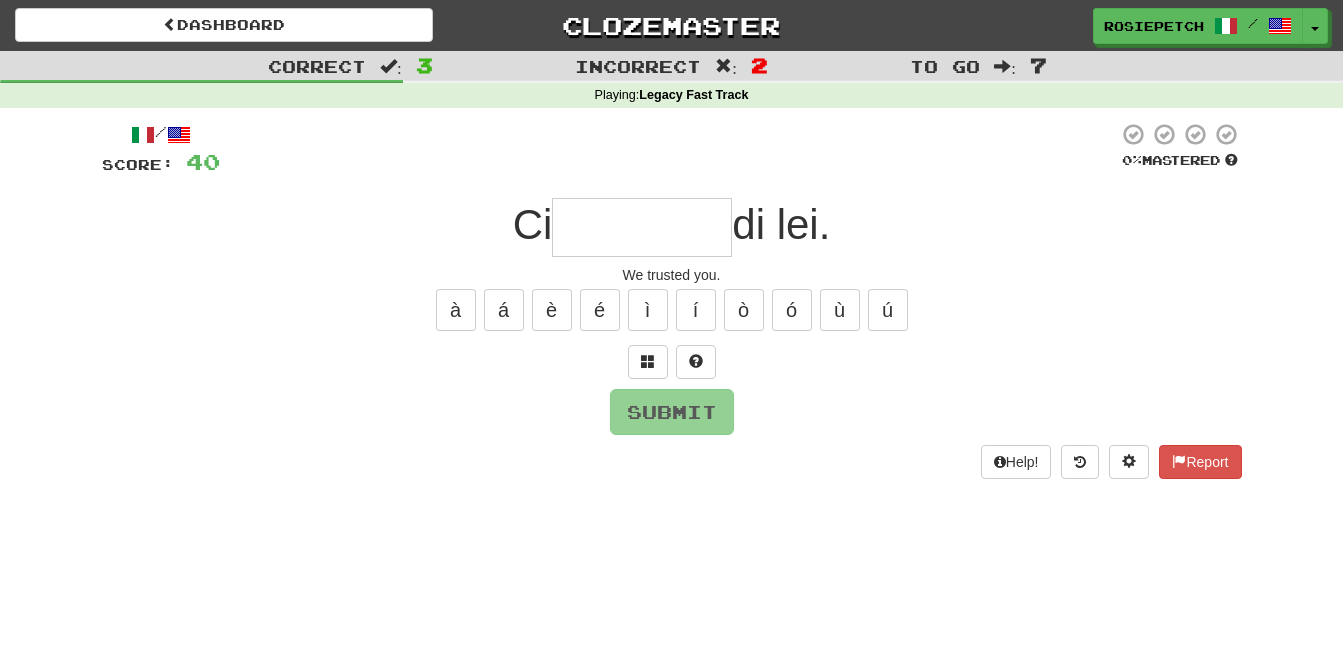 type on "*" 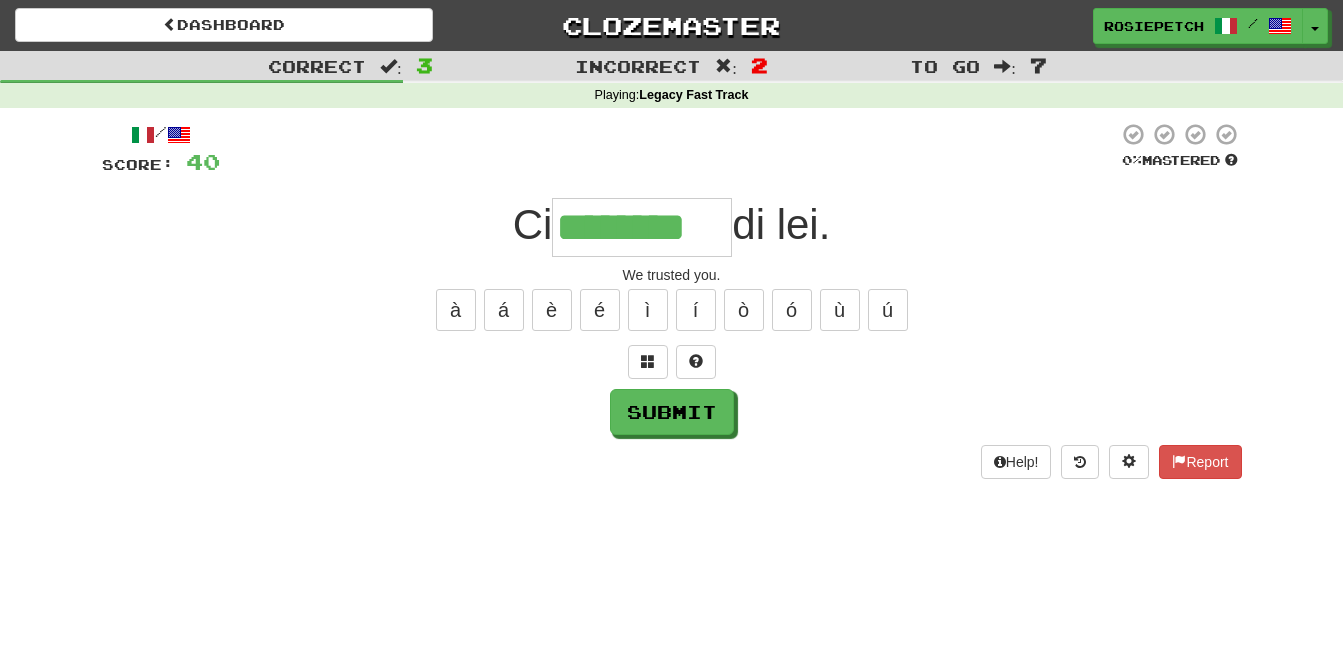 type on "********" 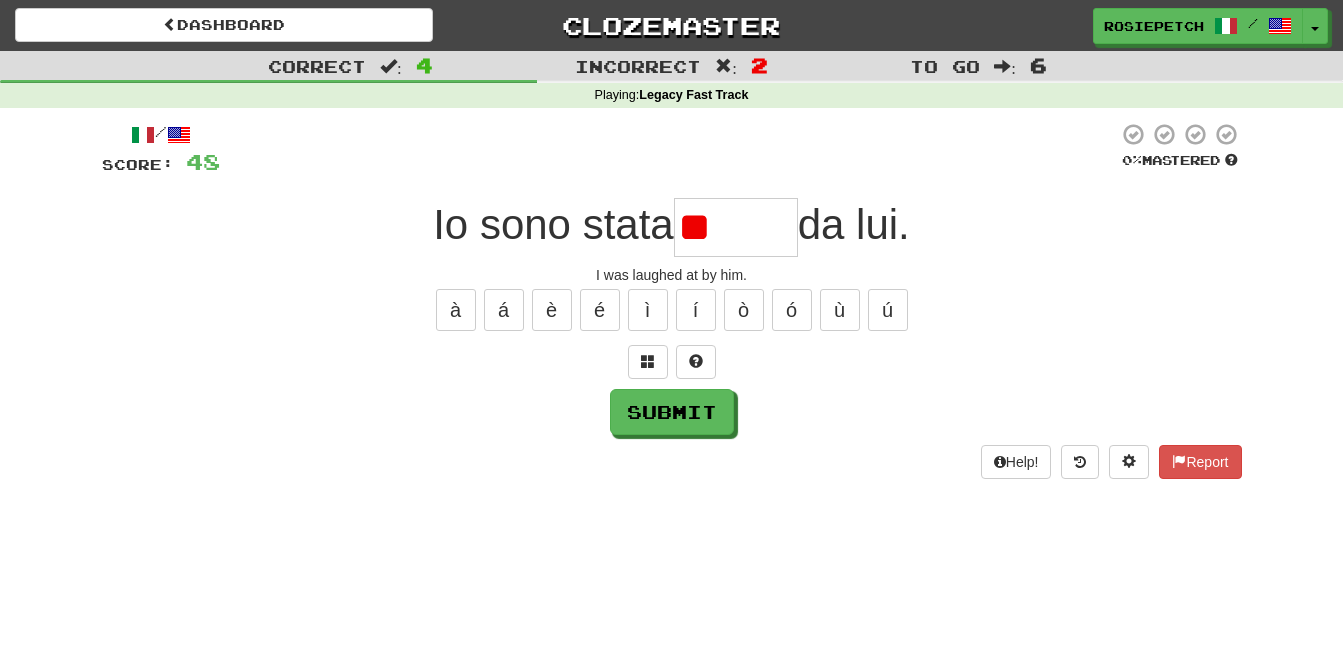 type on "*" 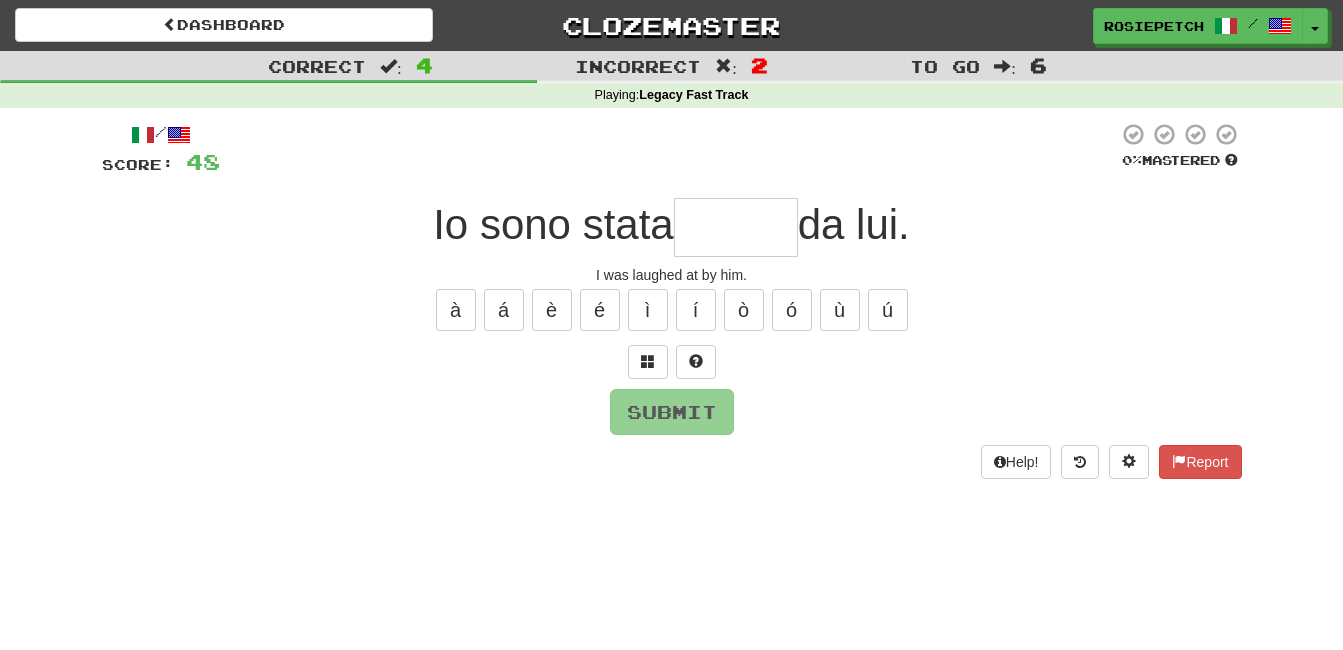 type on "******" 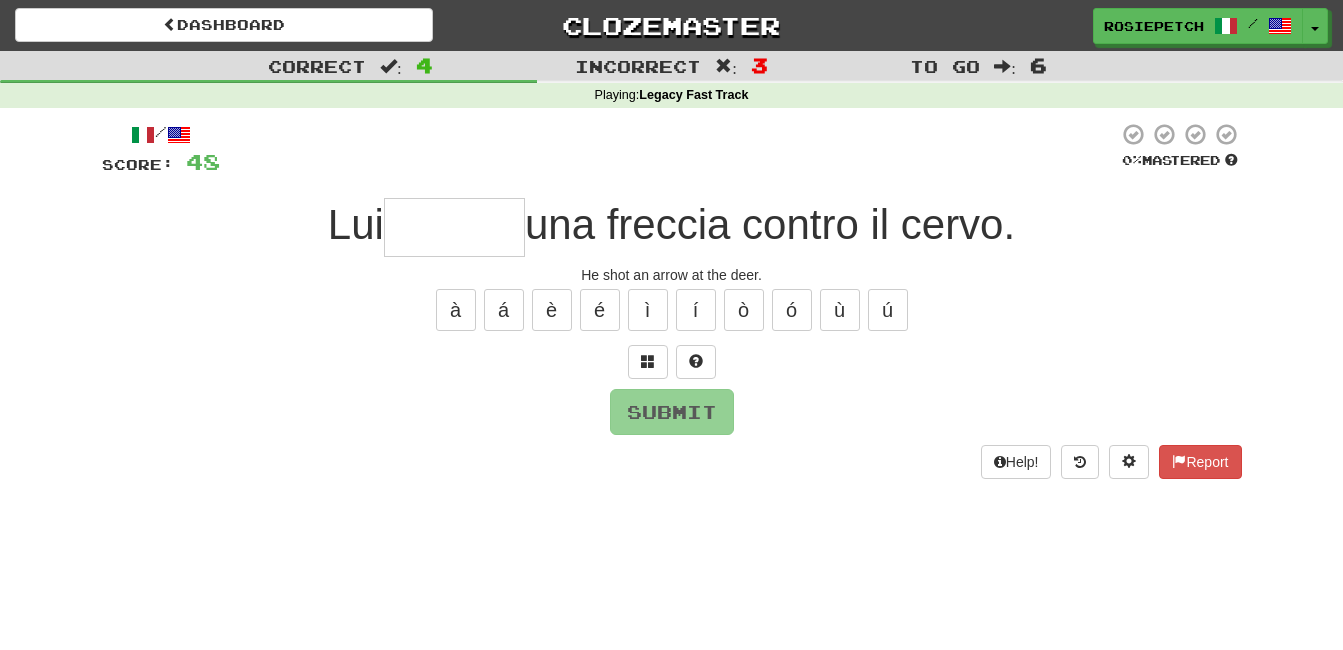 type on "*******" 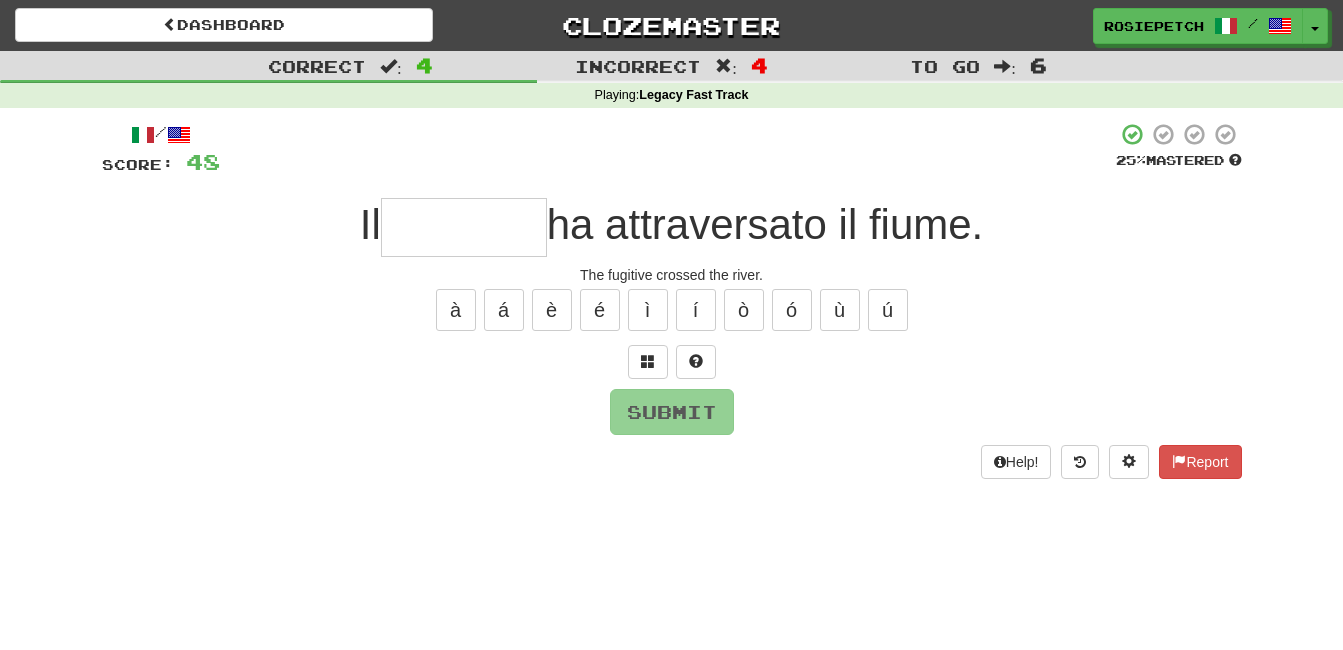 type on "*" 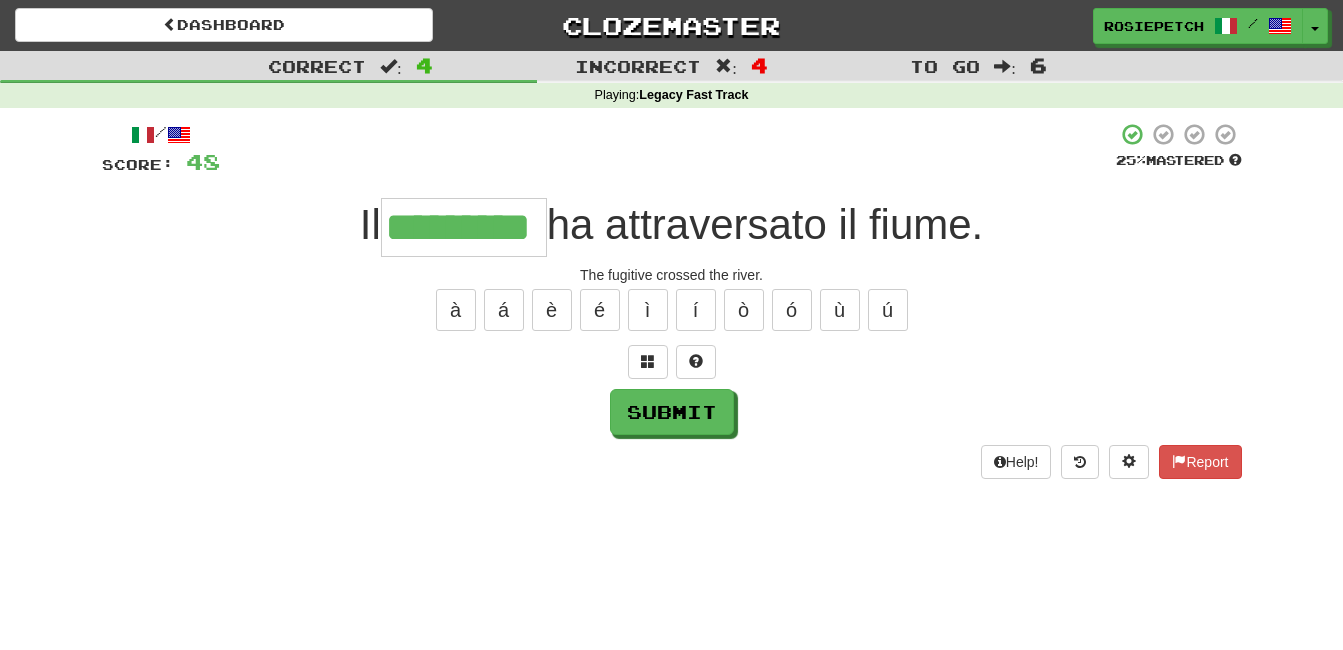 type on "*********" 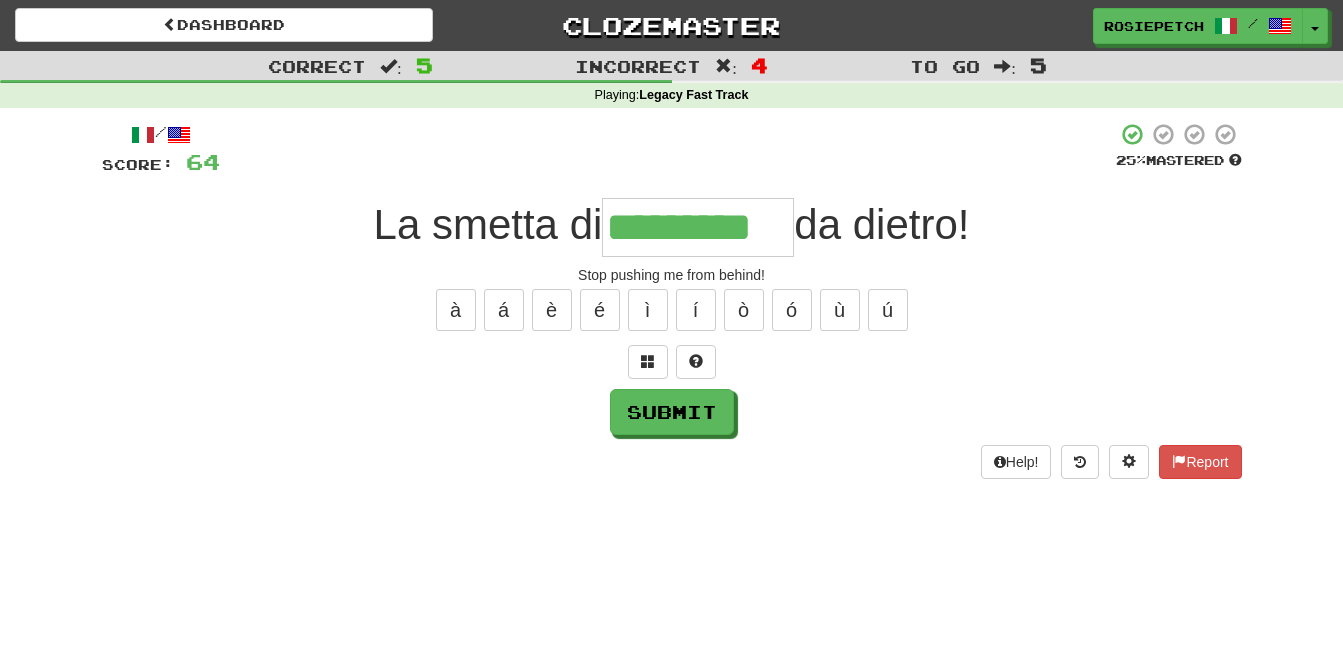 type on "*********" 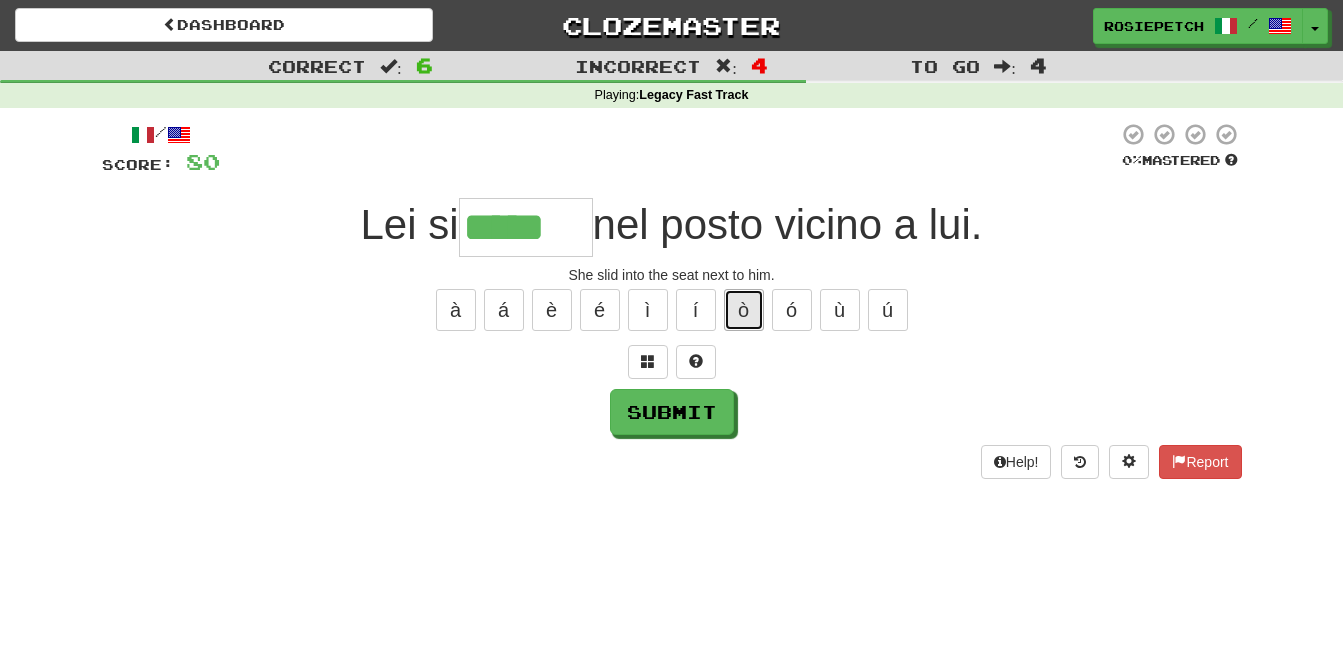 click on "ò" at bounding box center (744, 310) 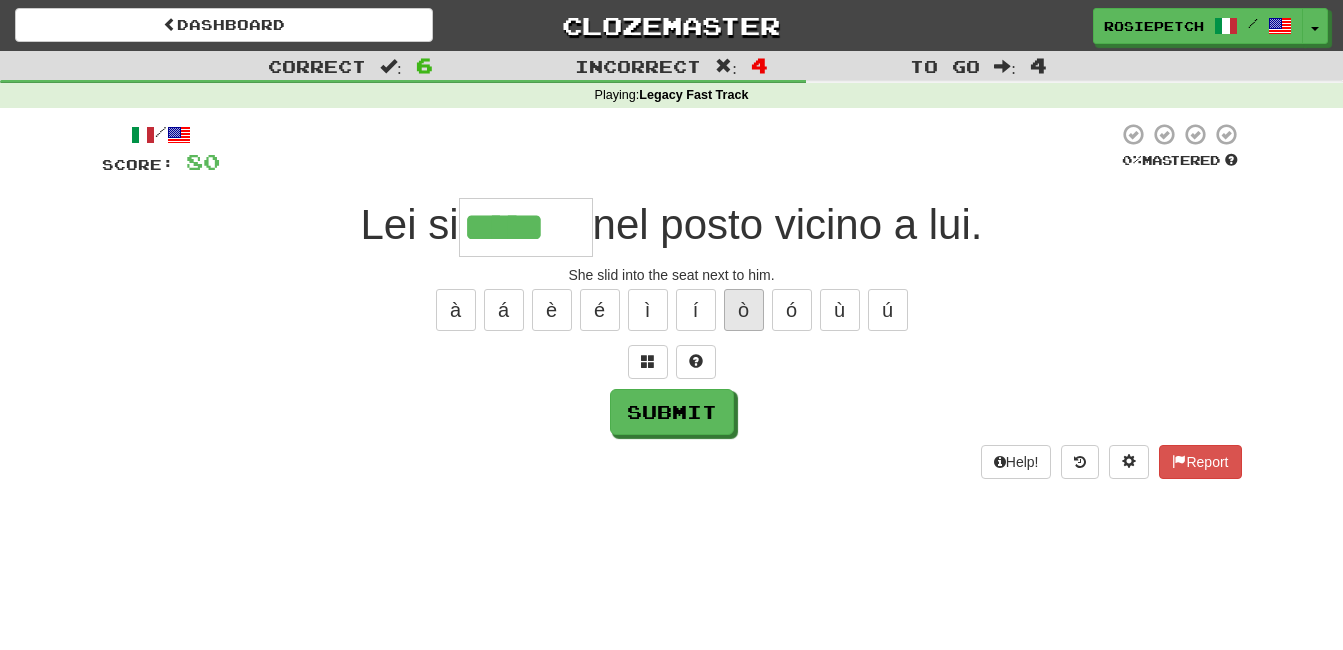 type on "******" 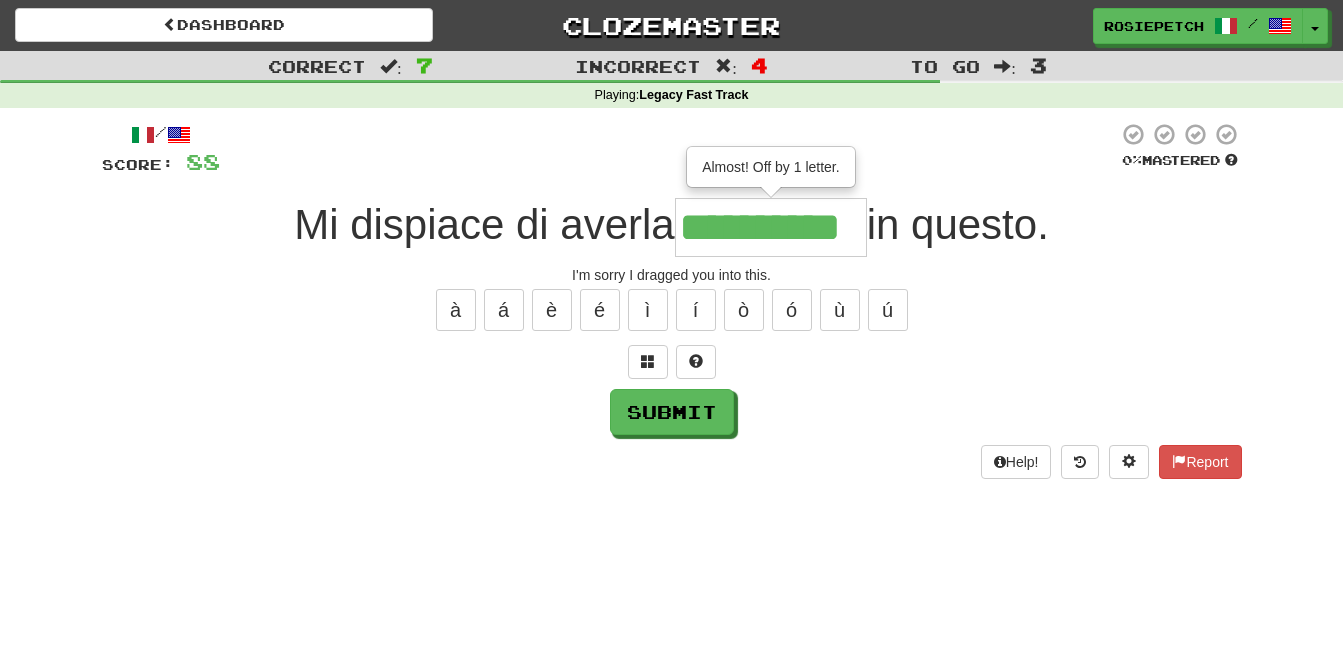 type on "**********" 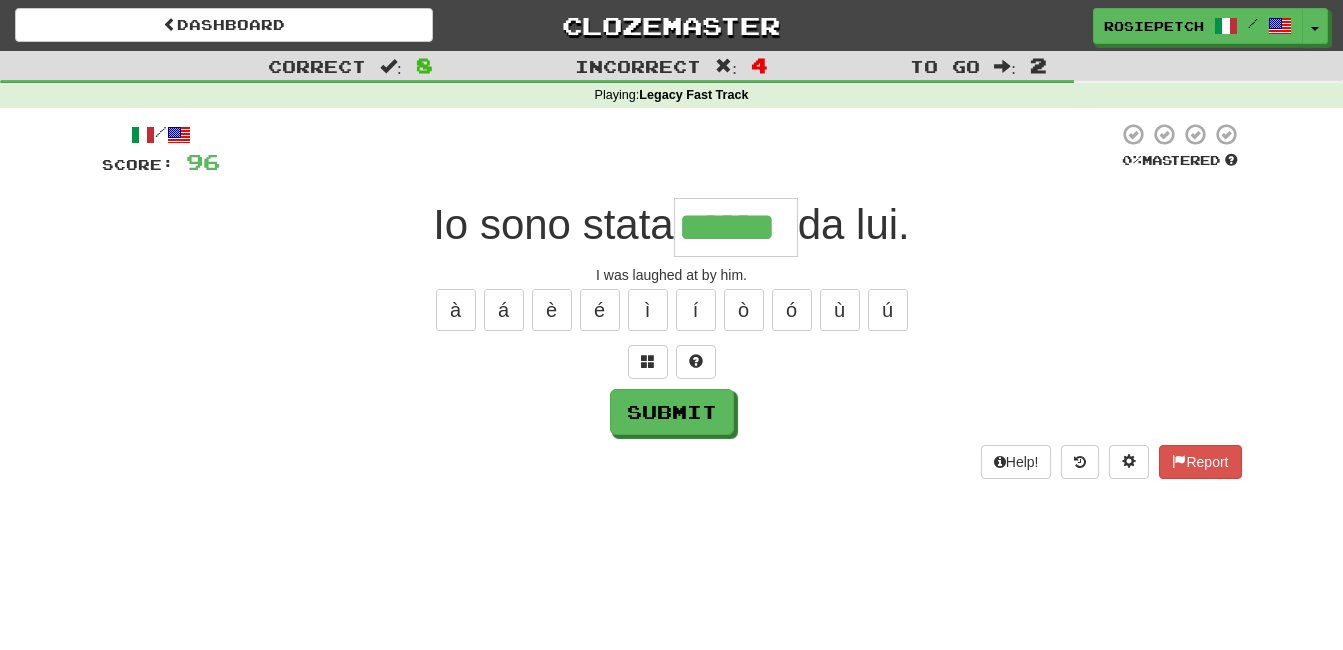 type on "******" 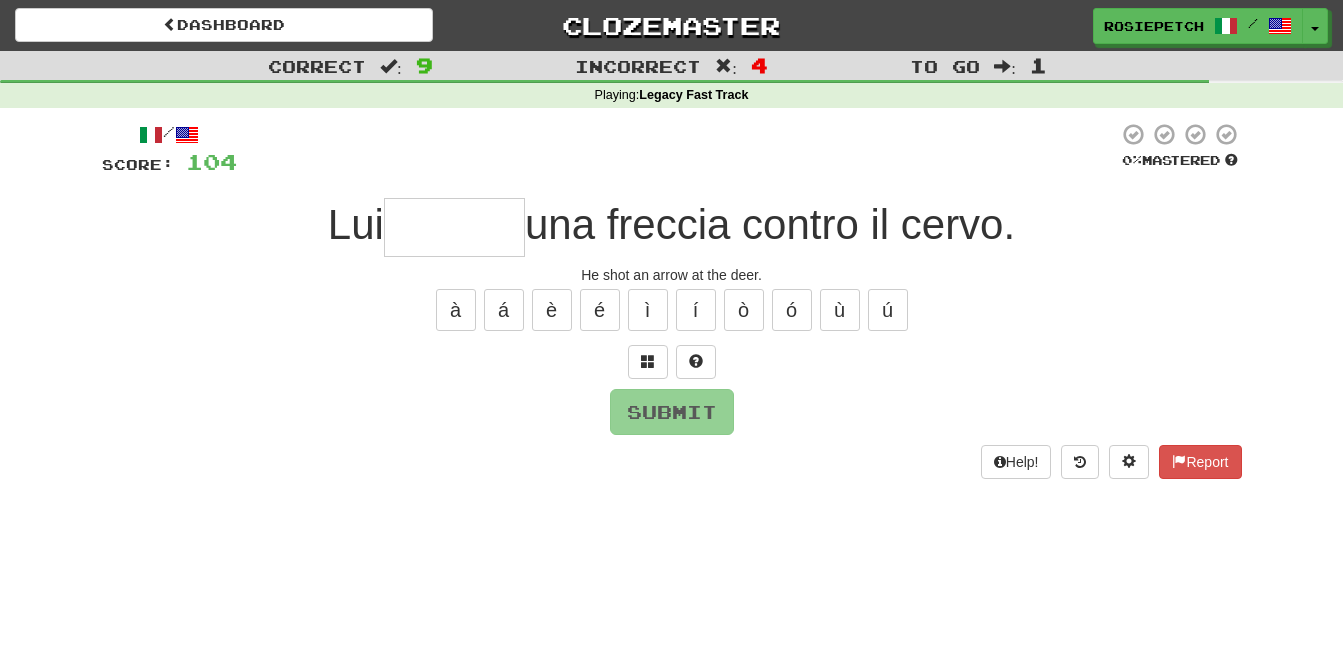 type on "*" 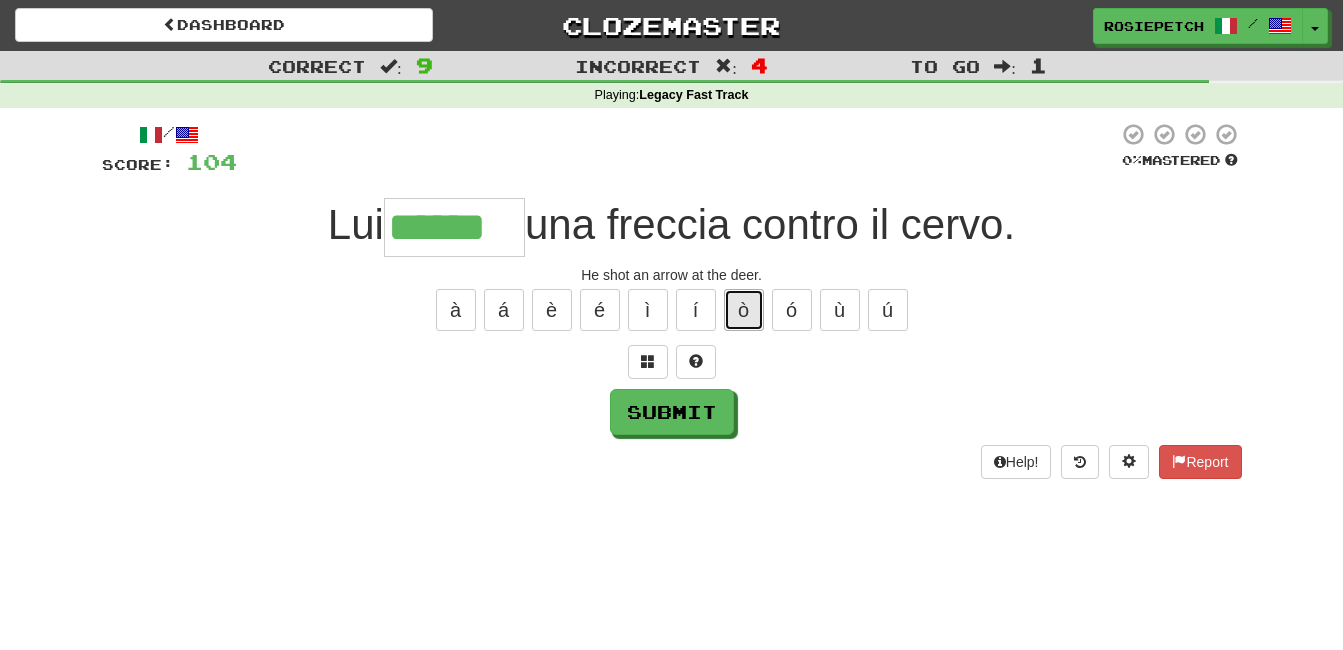 click on "ò" at bounding box center [744, 310] 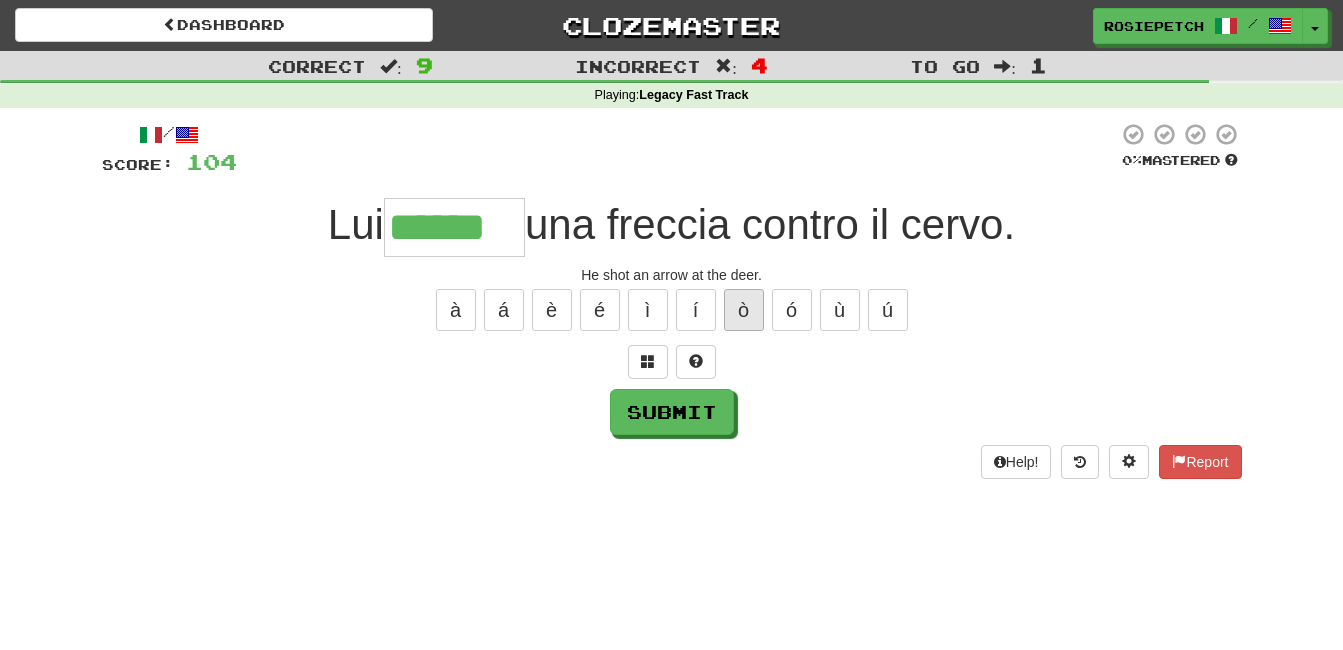 type on "*******" 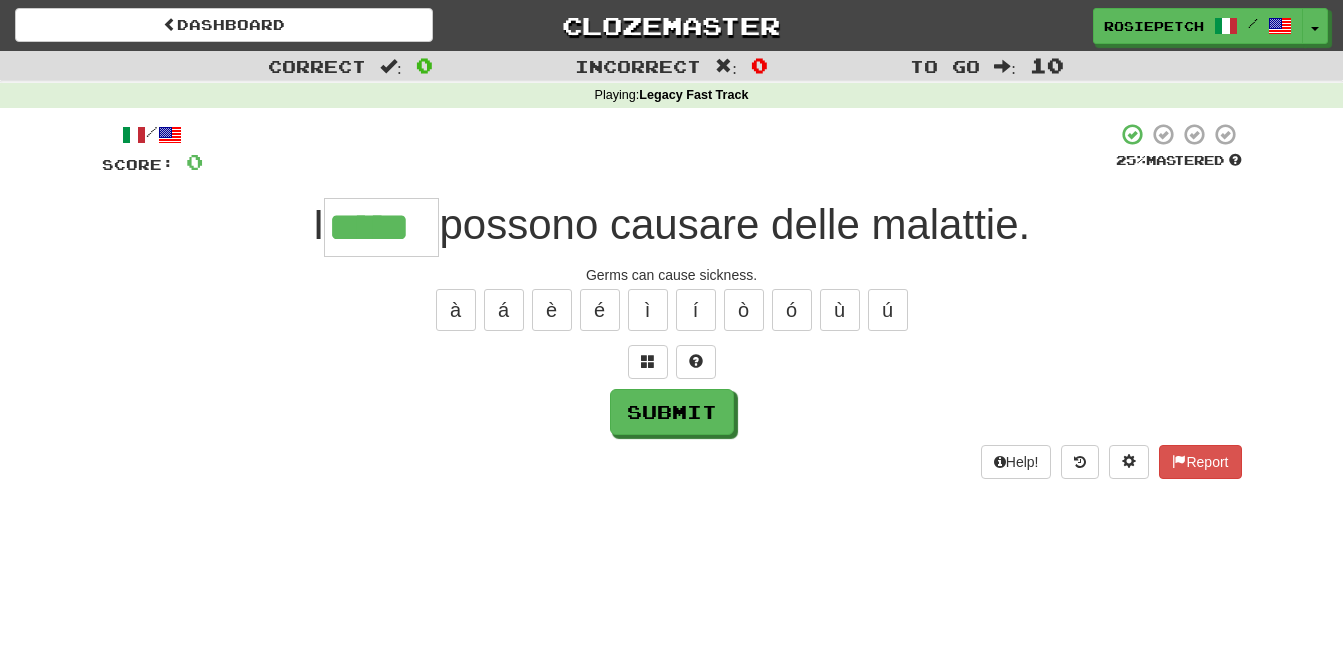 type on "*****" 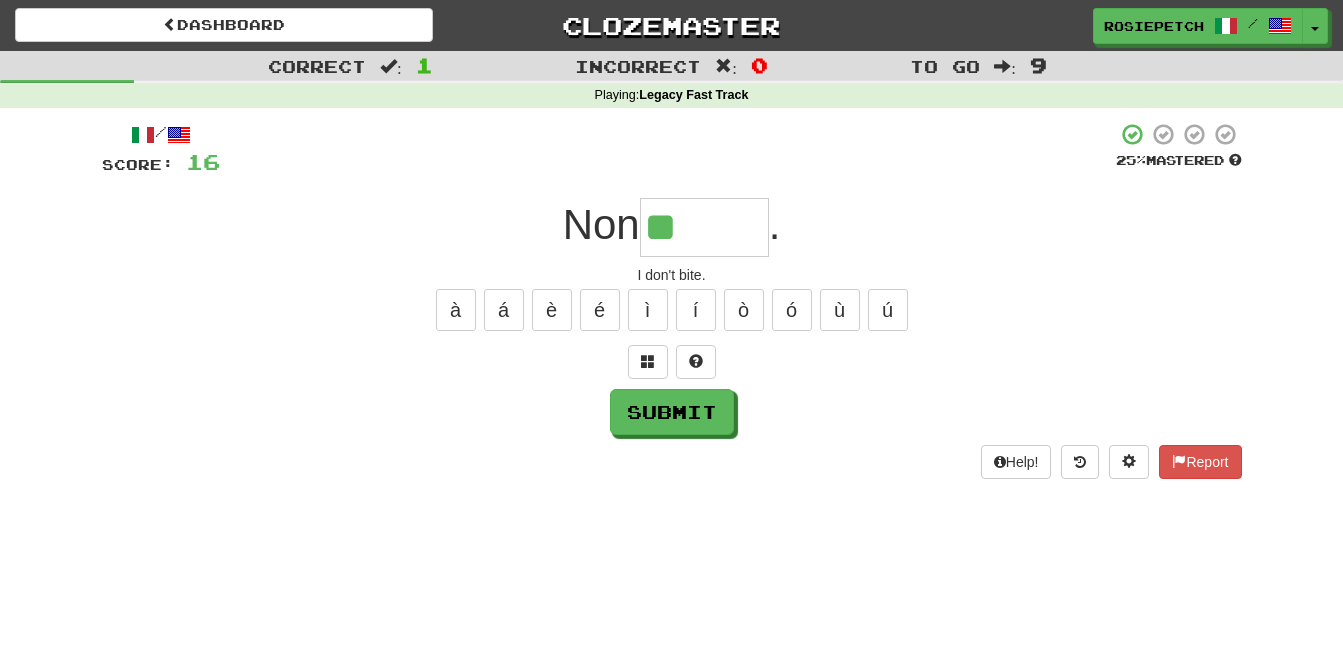 type on "*****" 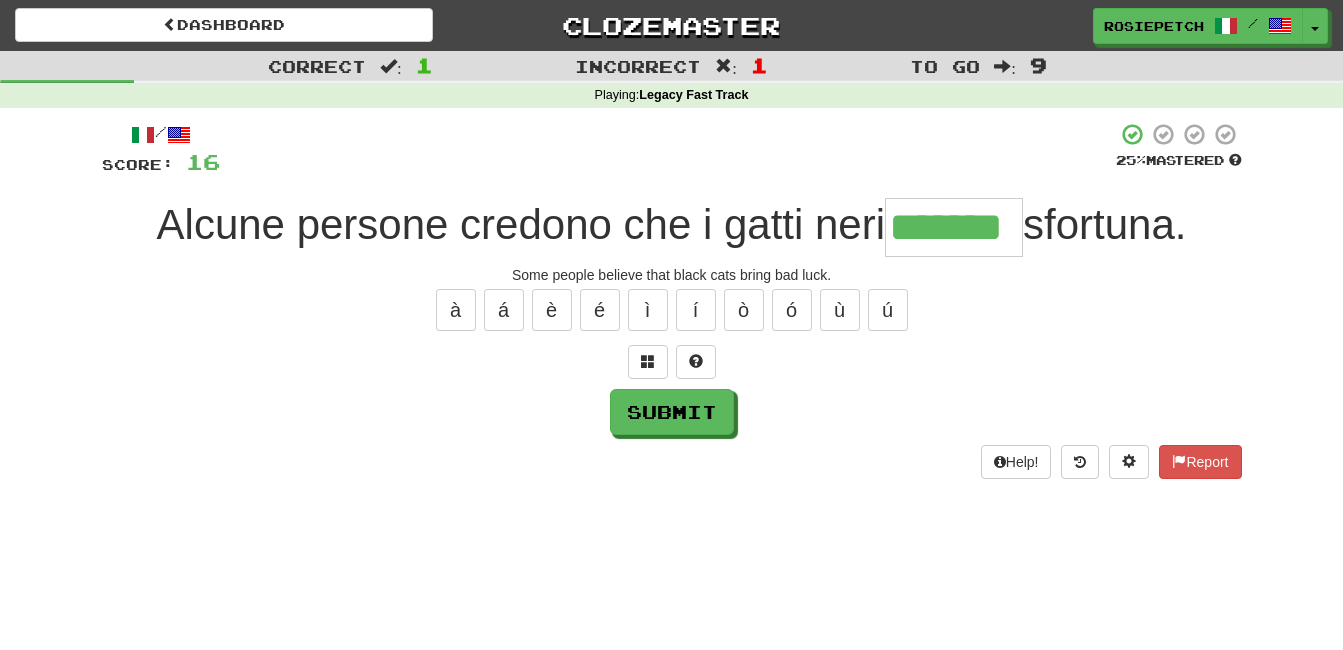 type on "*******" 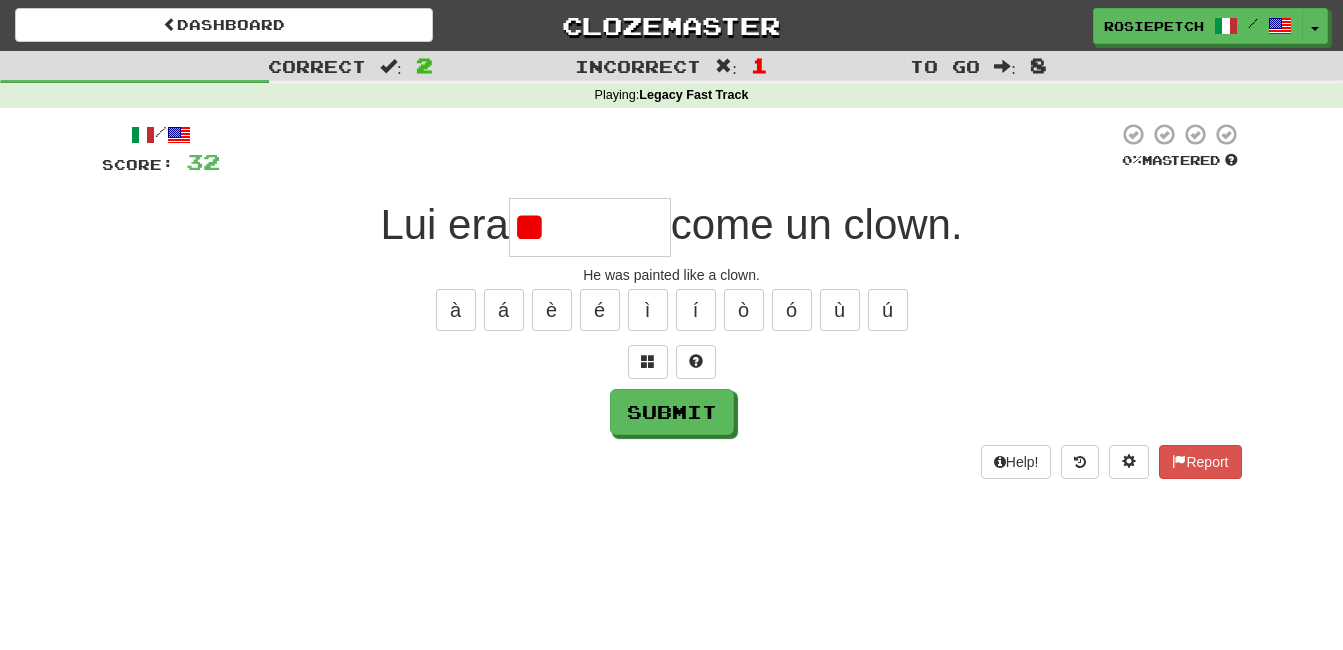 type on "*" 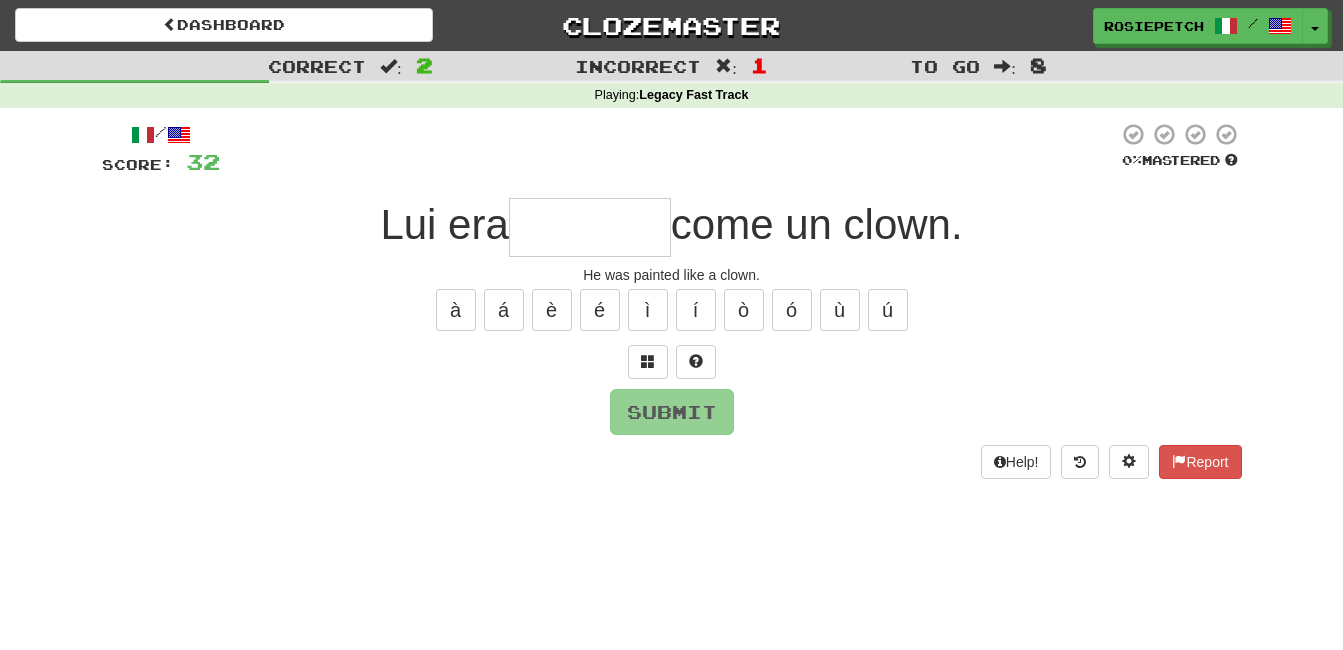 type on "*********" 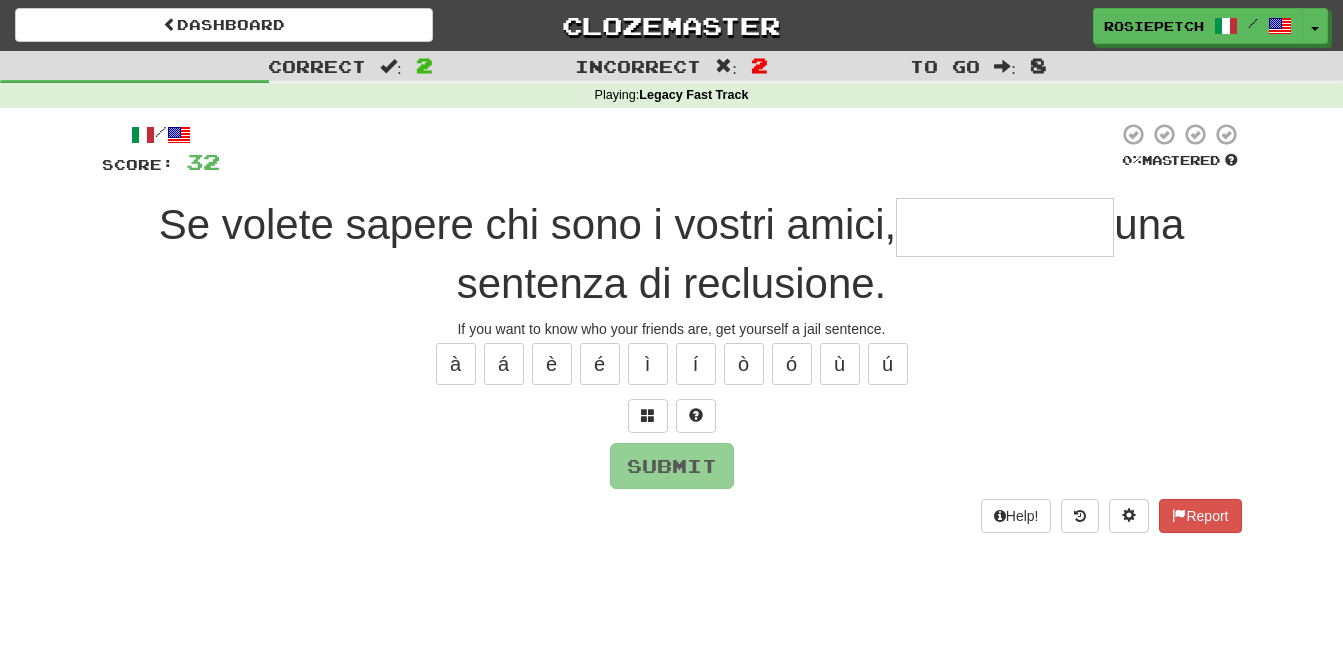 type on "**********" 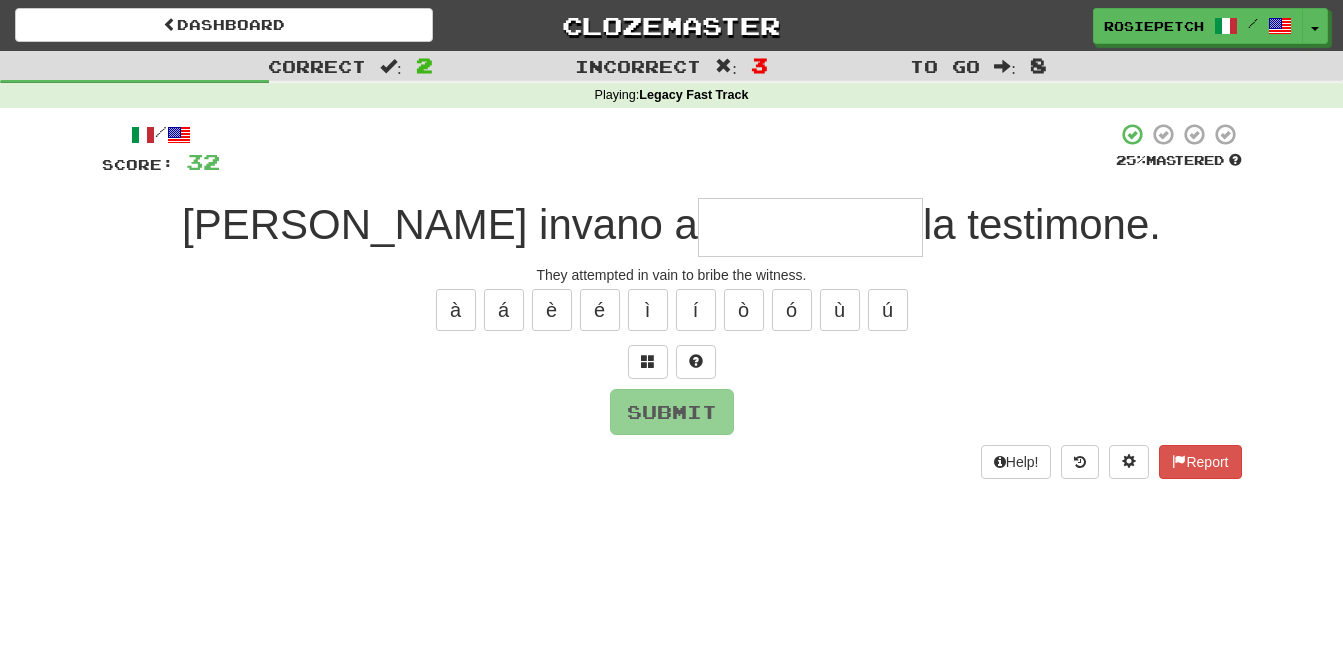 type on "**********" 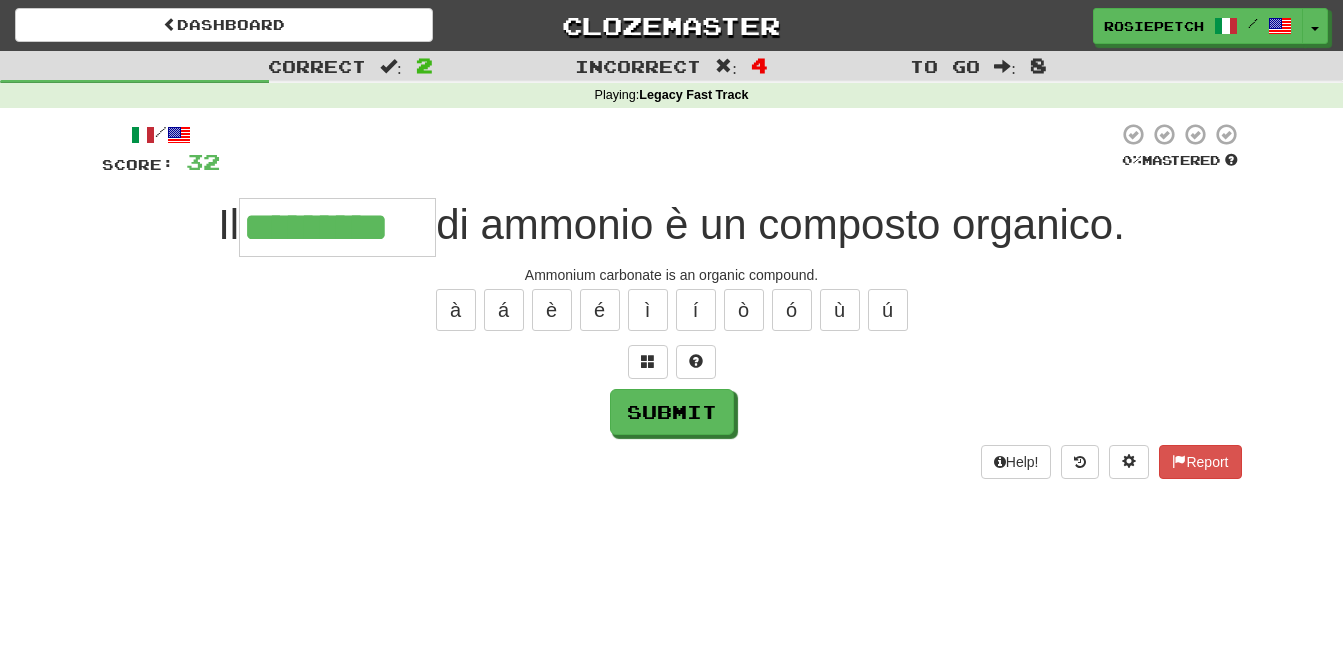 type on "*********" 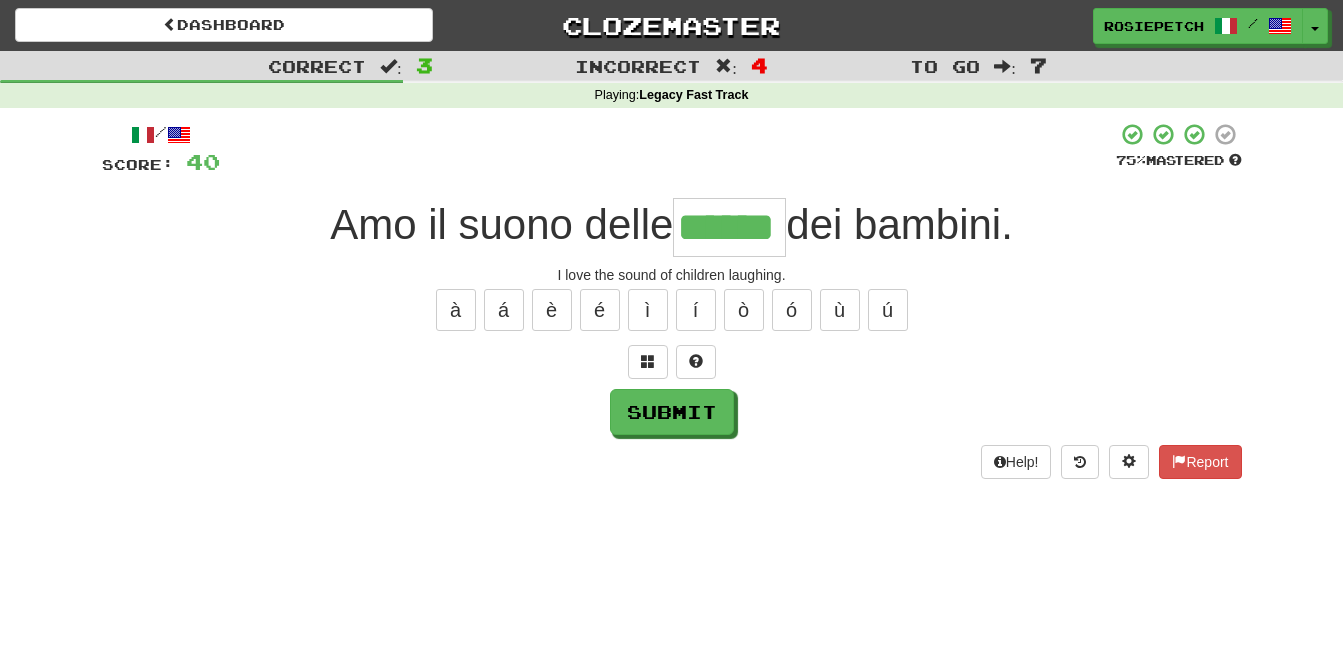 type on "******" 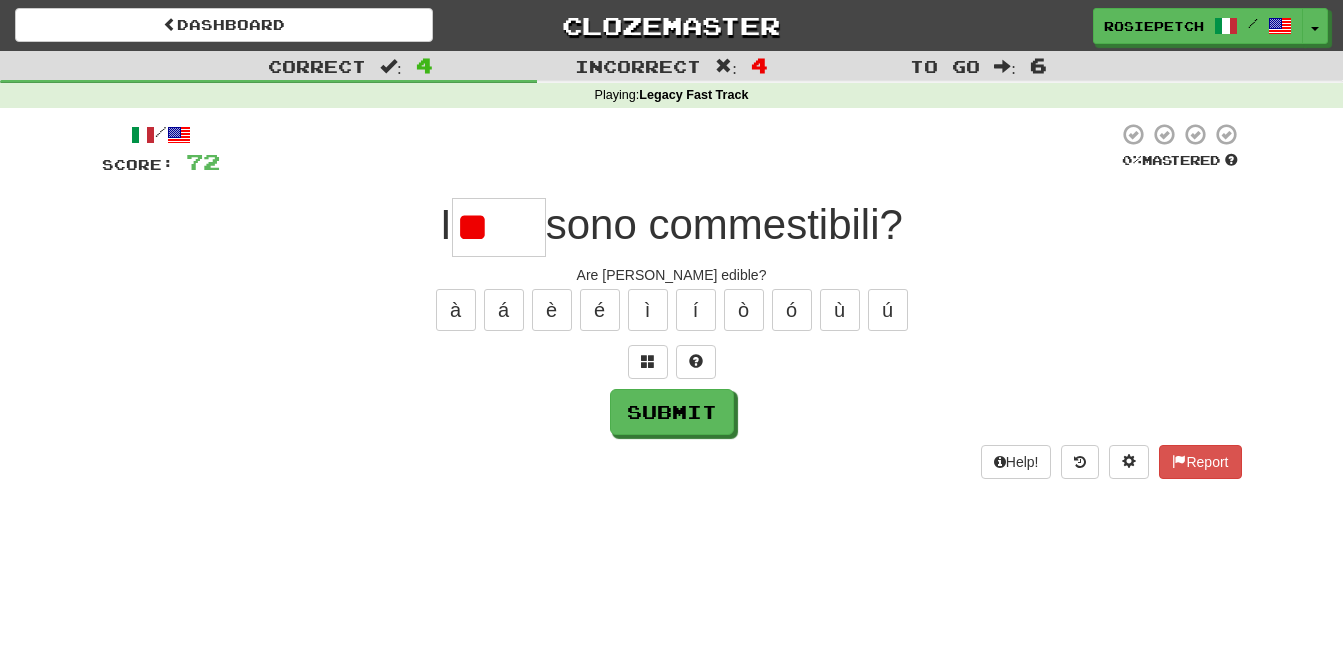 type on "*" 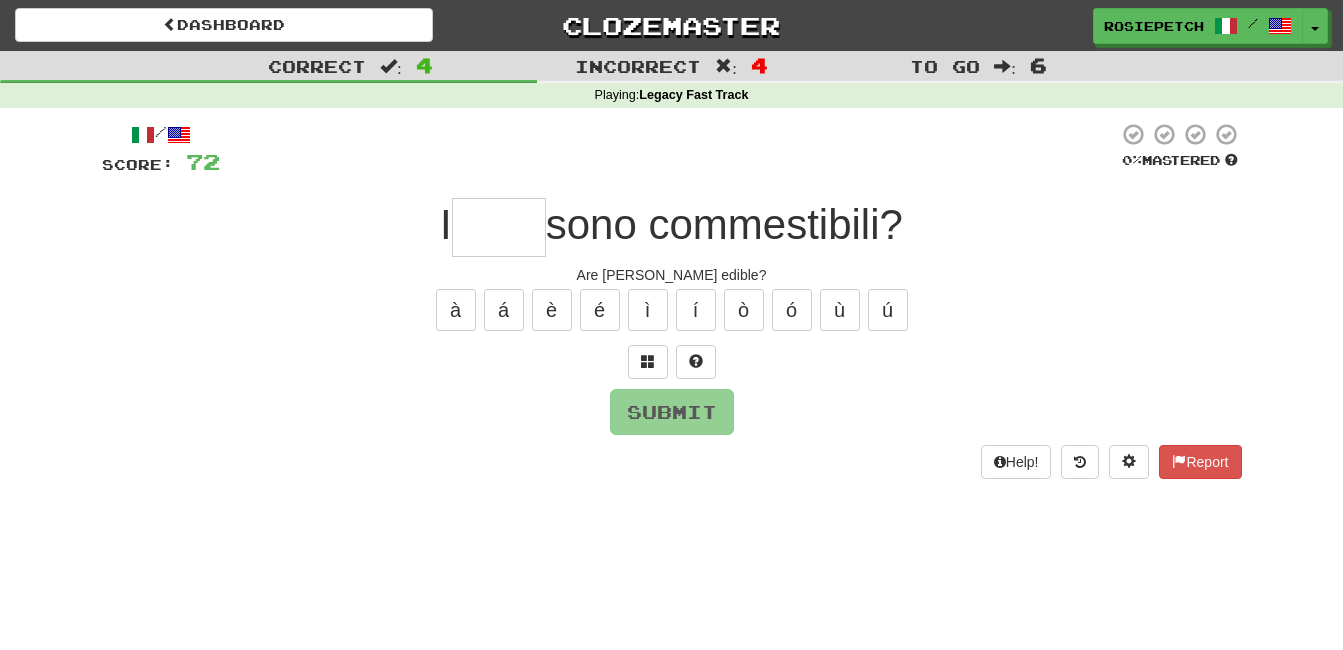 type on "*****" 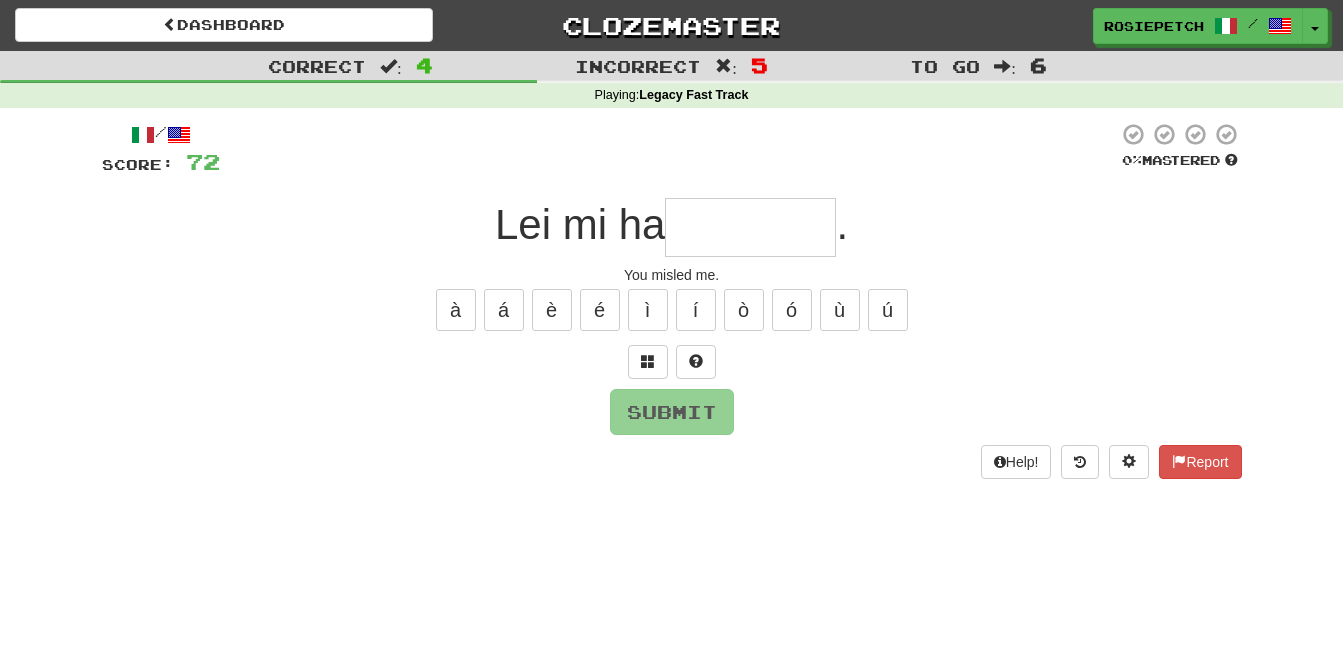 type on "*********" 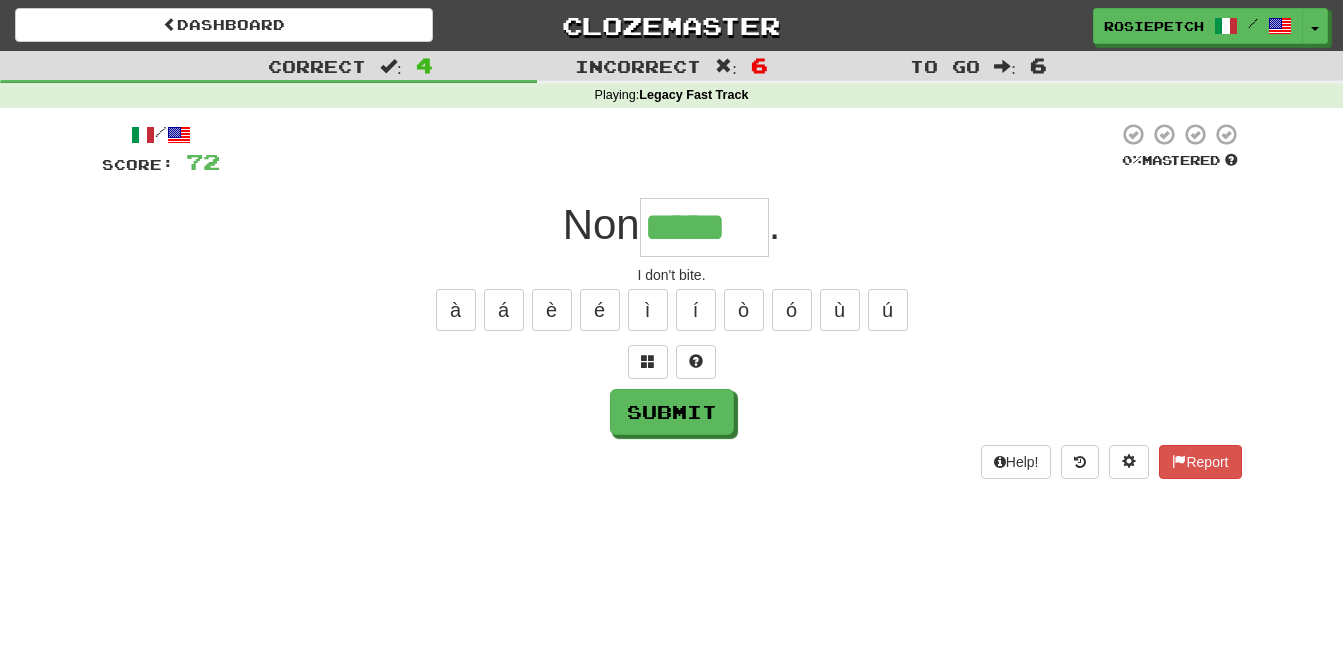 type on "*****" 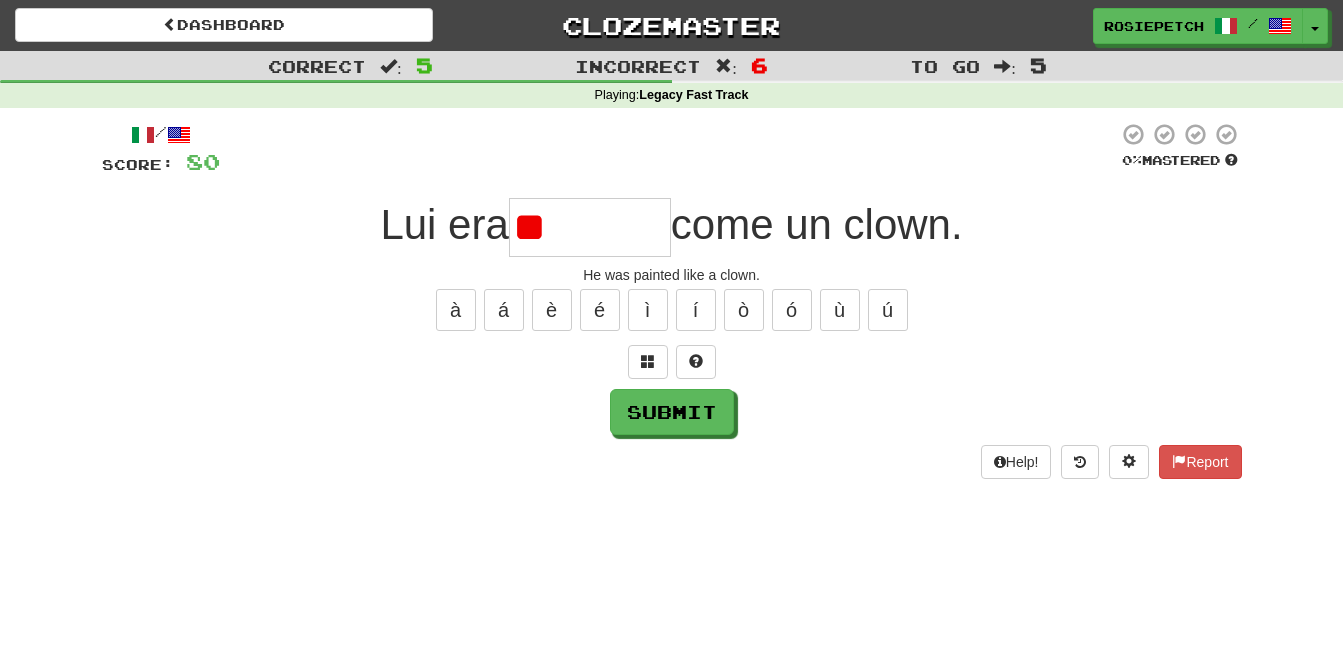 type on "*" 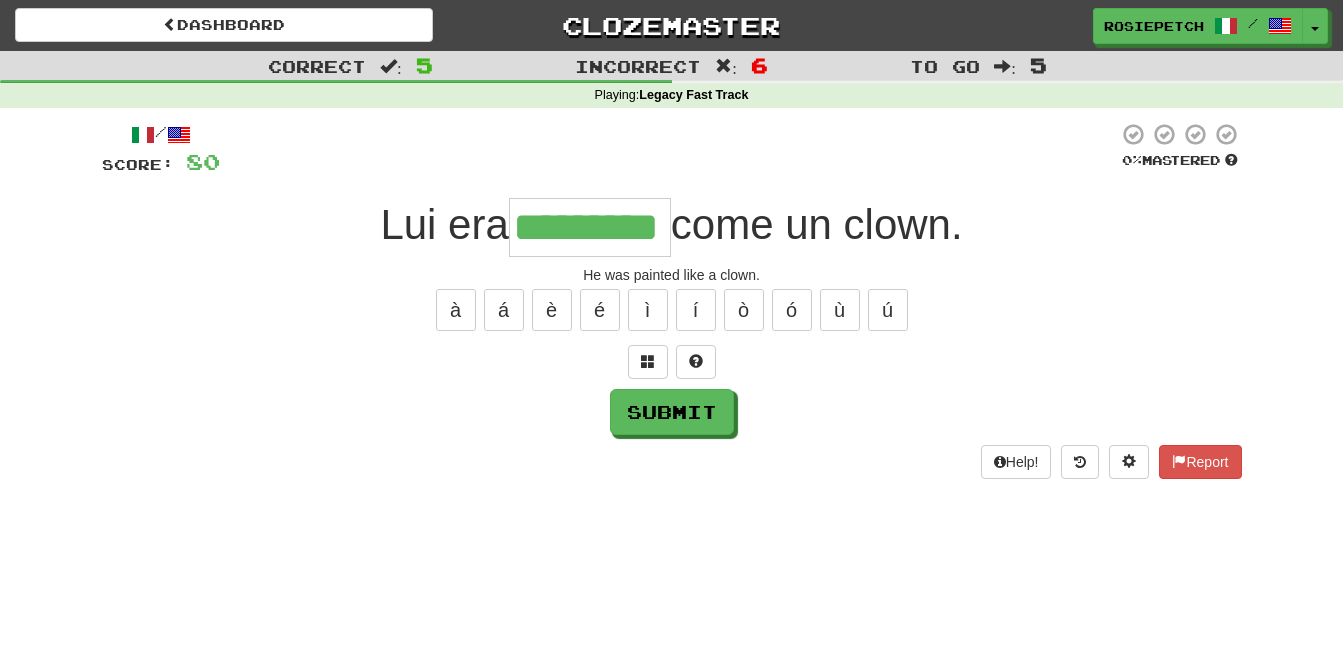 type on "*********" 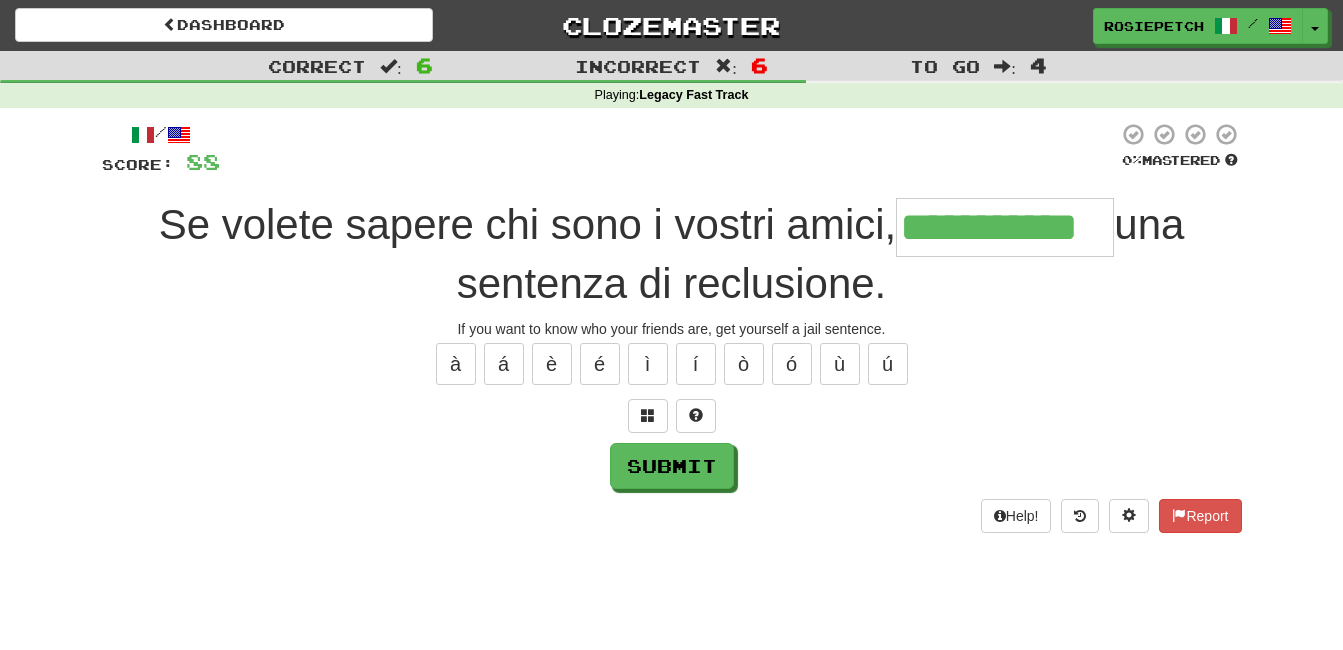 type on "**********" 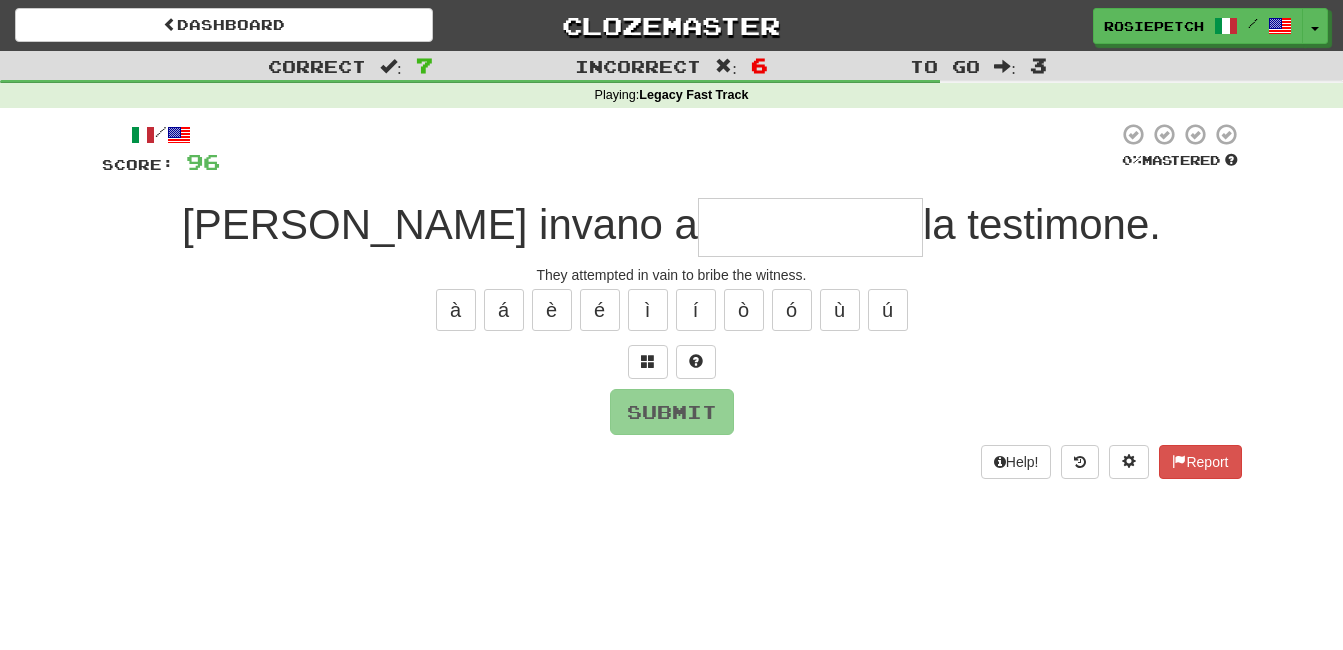 type on "*" 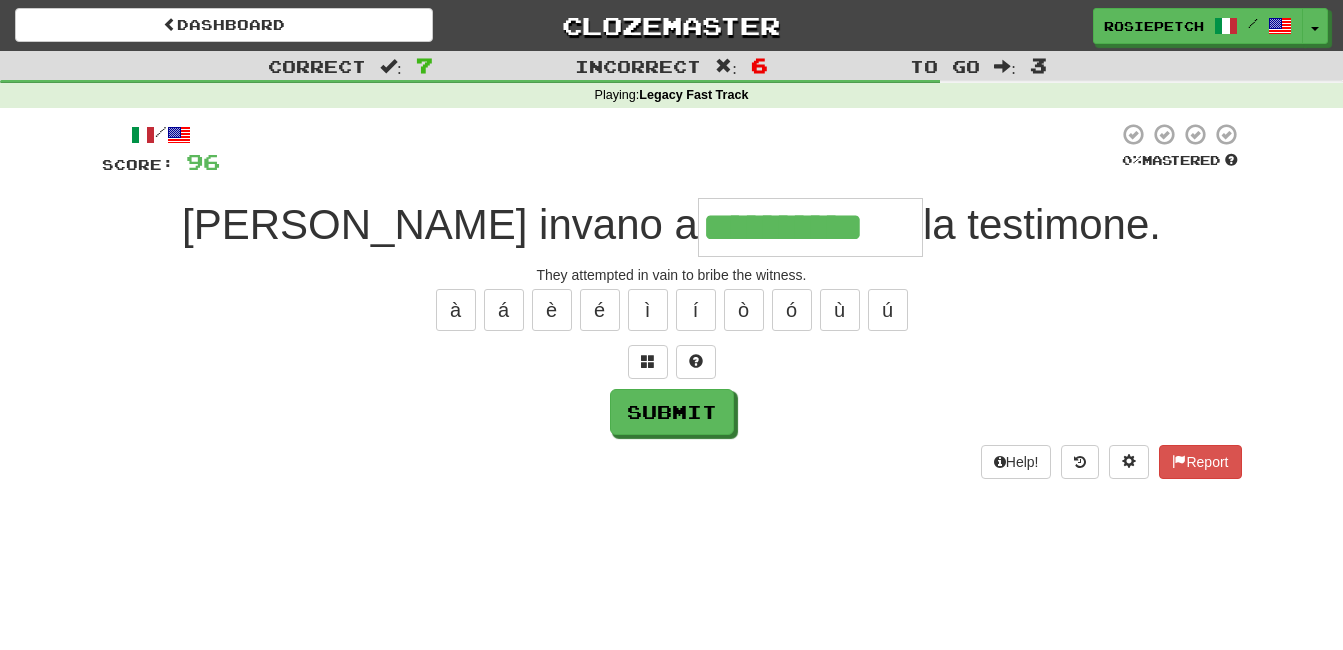 type on "**********" 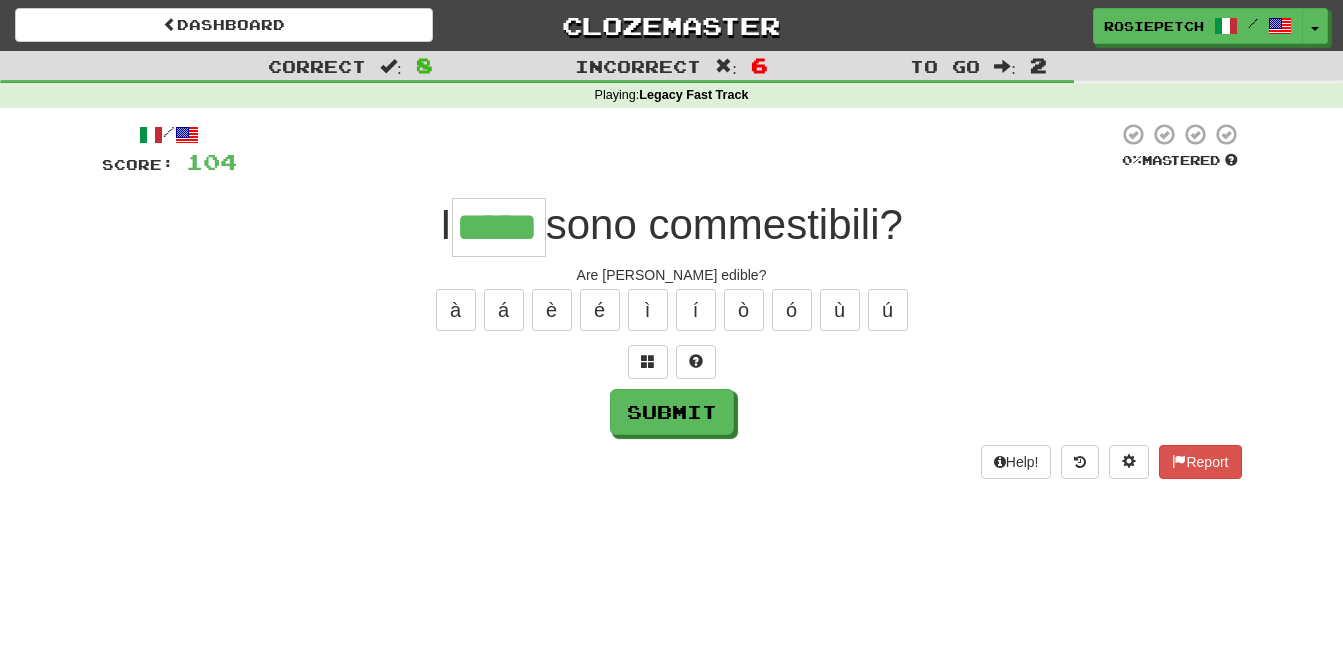 type on "*****" 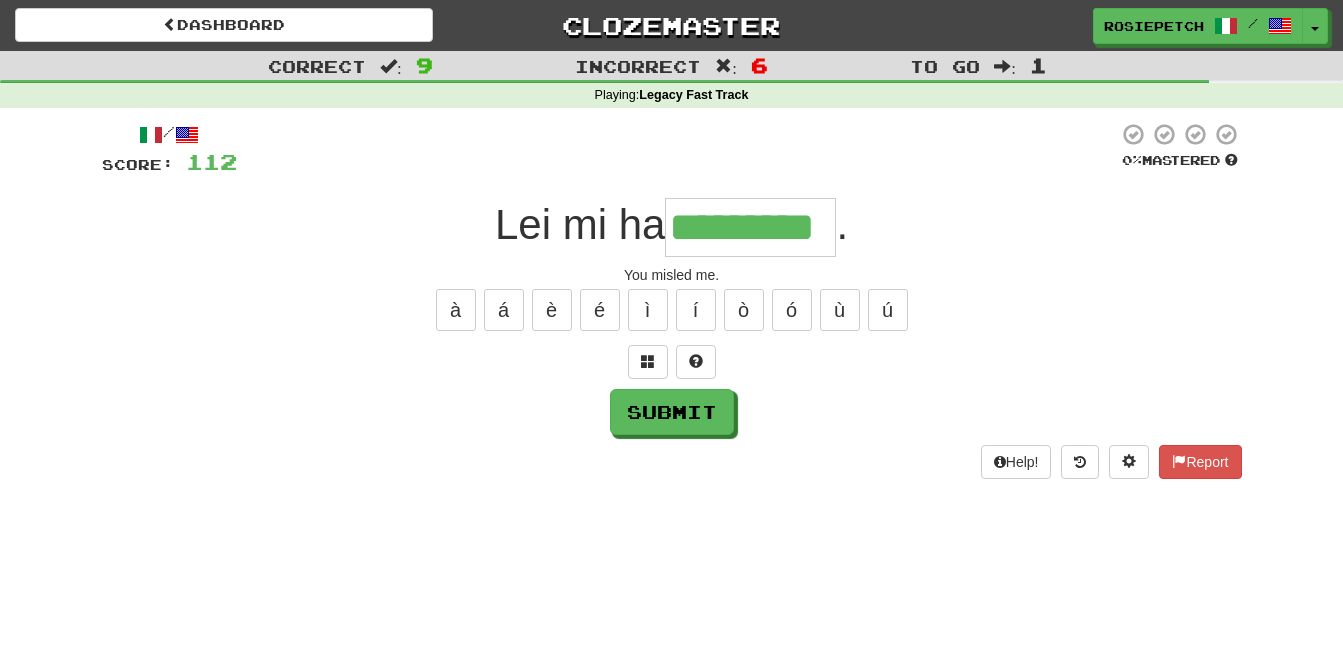 type on "*********" 